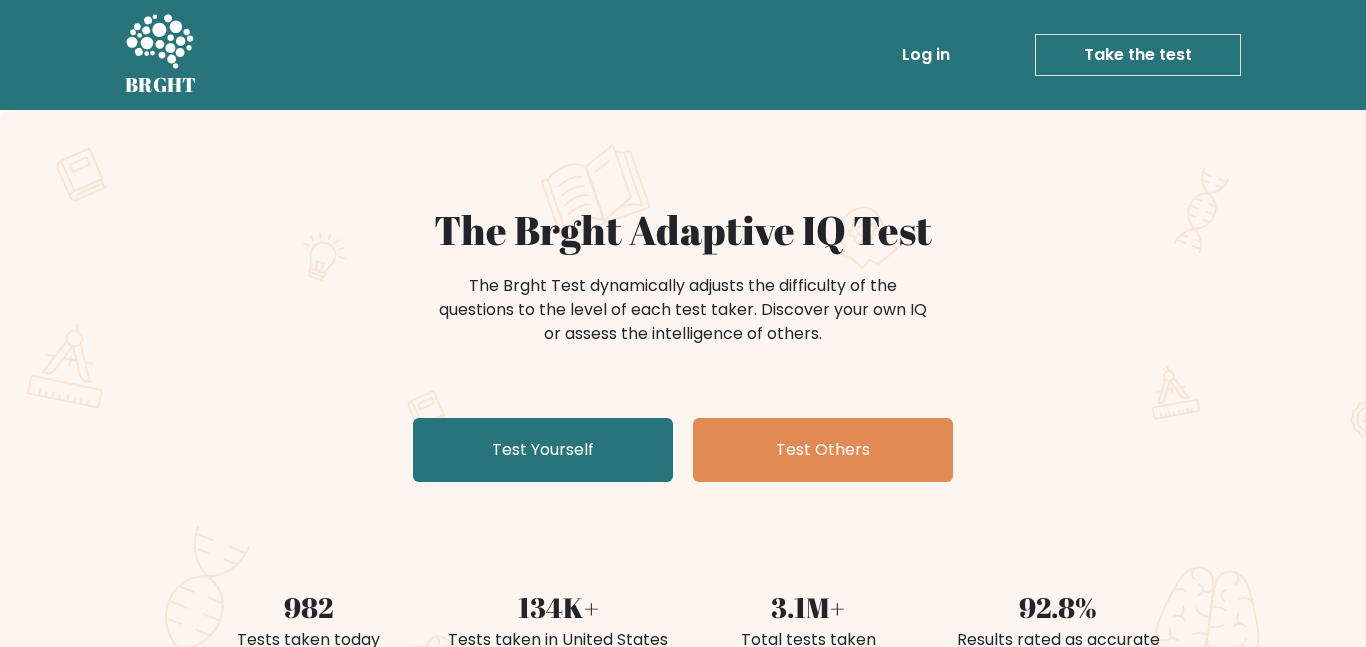 scroll, scrollTop: 0, scrollLeft: 0, axis: both 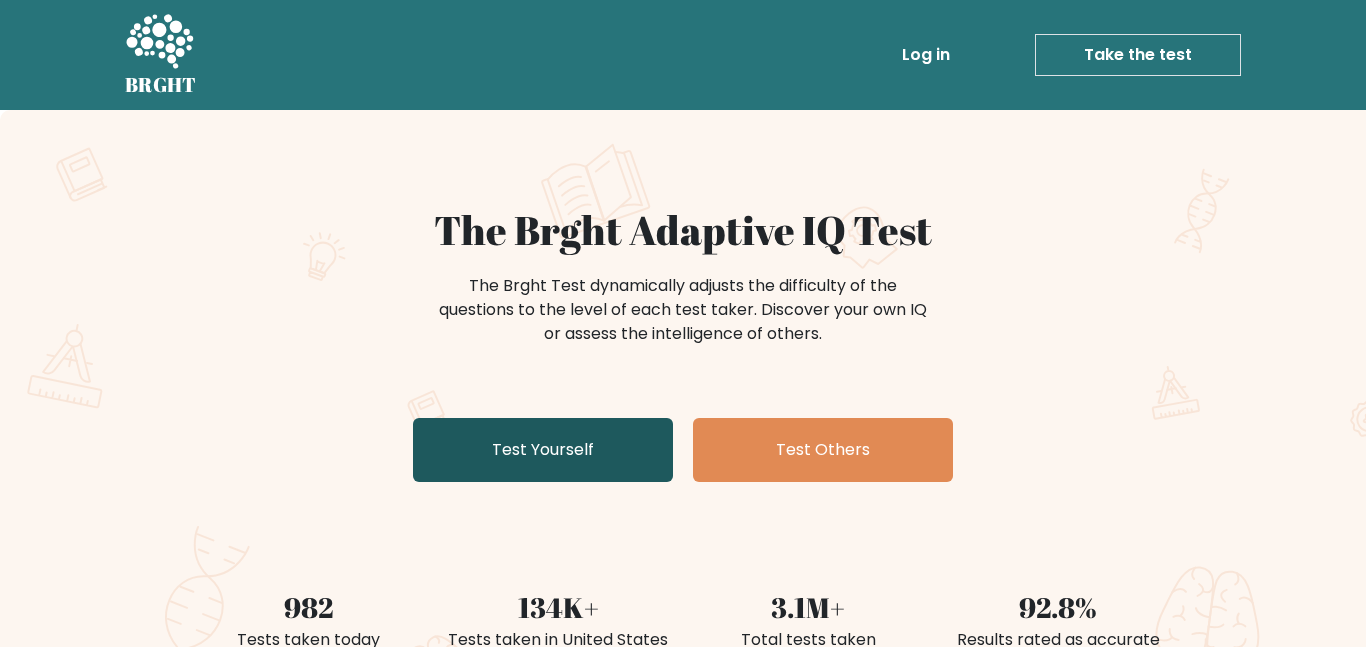 click on "Test Yourself" at bounding box center [543, 450] 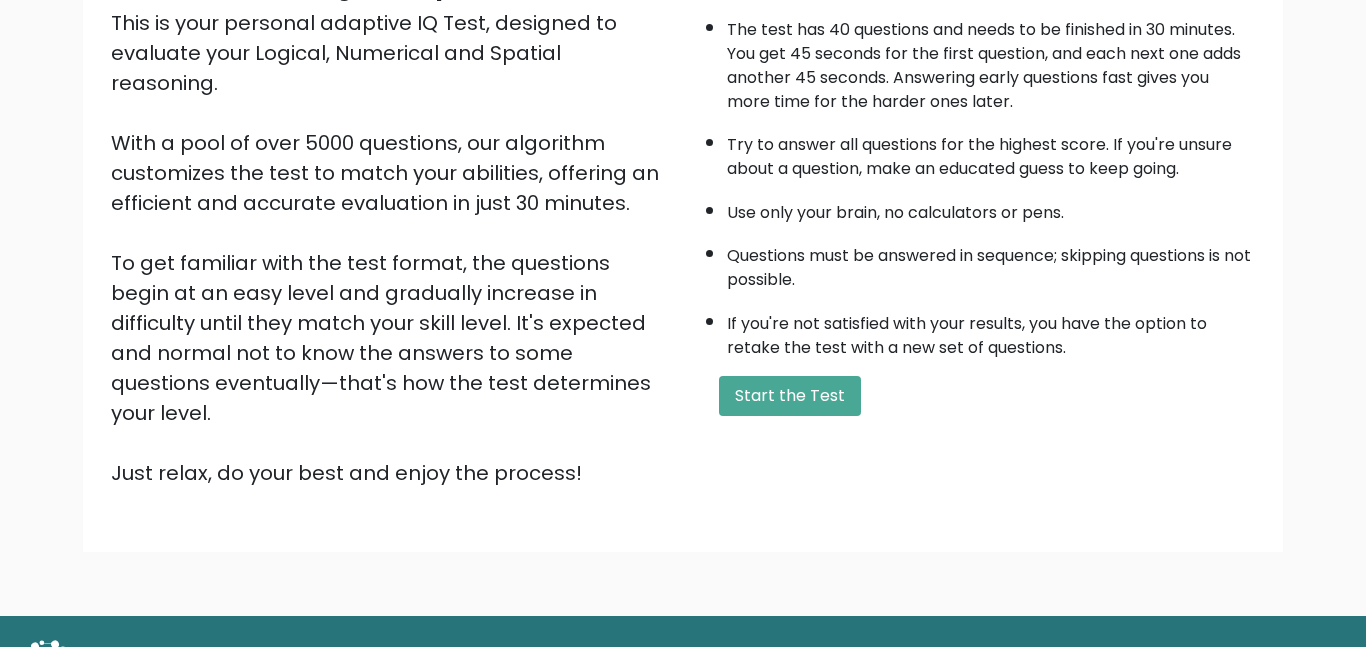 scroll, scrollTop: 239, scrollLeft: 0, axis: vertical 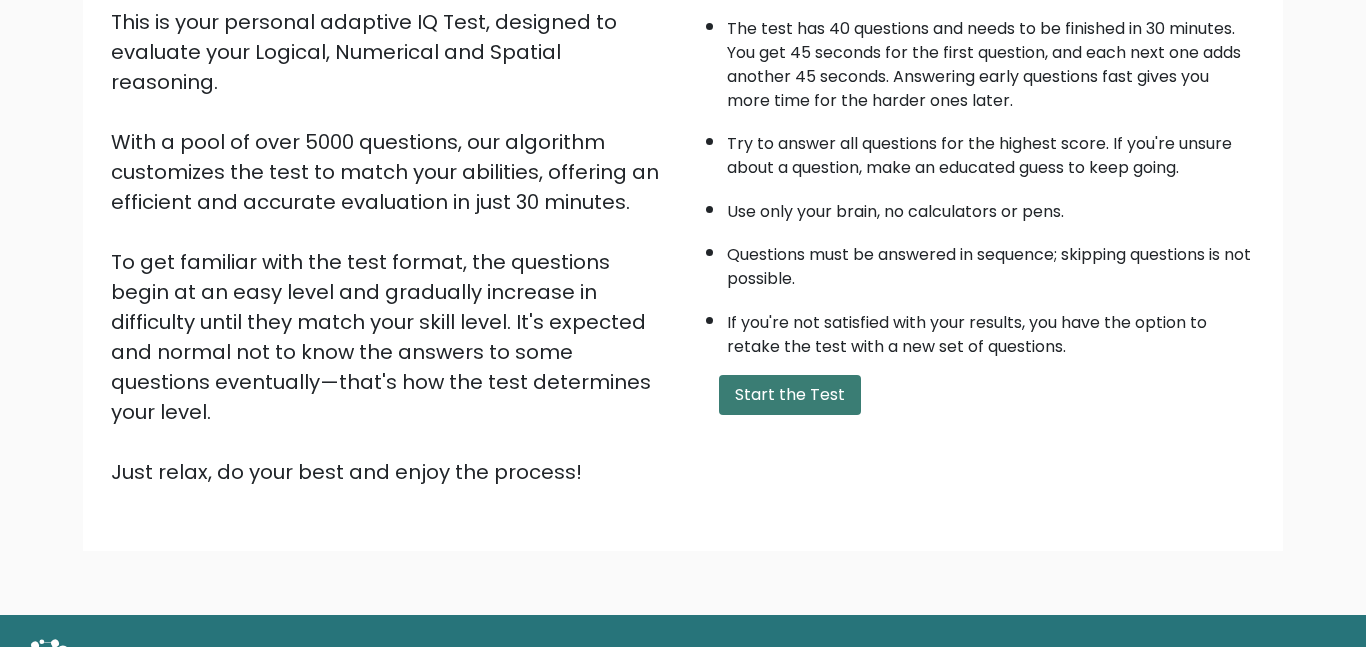click on "Start the Test" at bounding box center [790, 395] 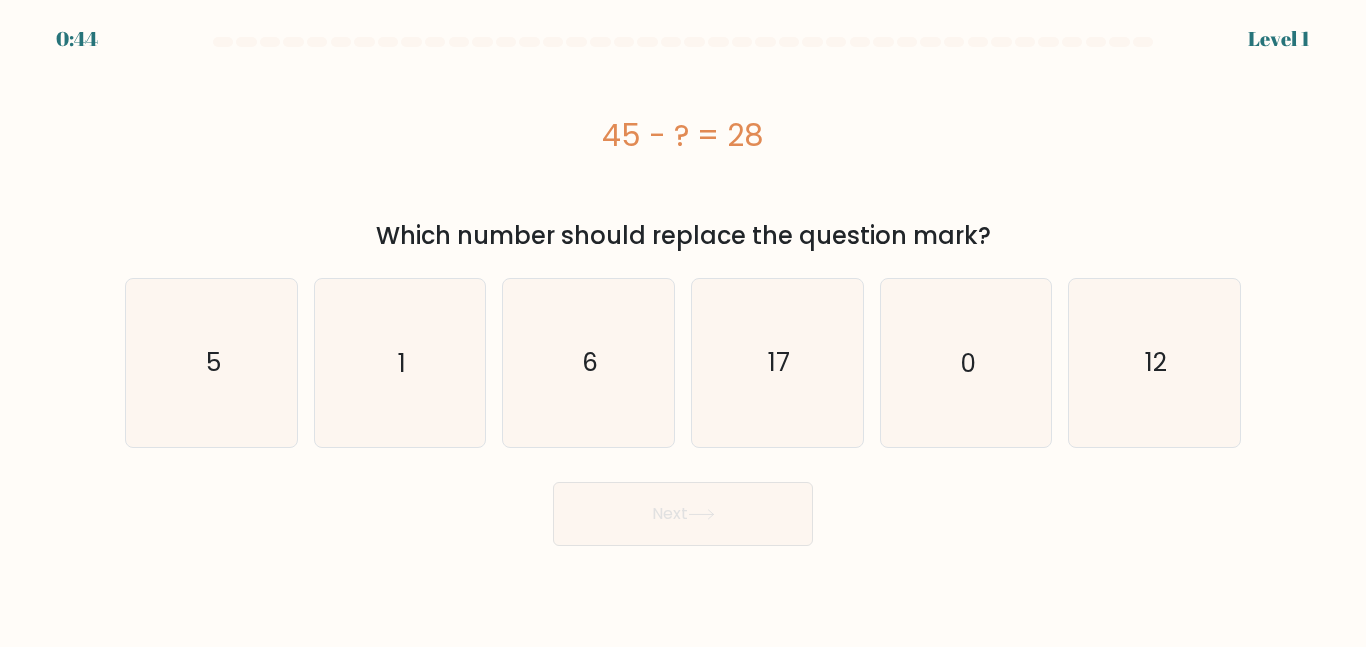 scroll, scrollTop: 0, scrollLeft: 0, axis: both 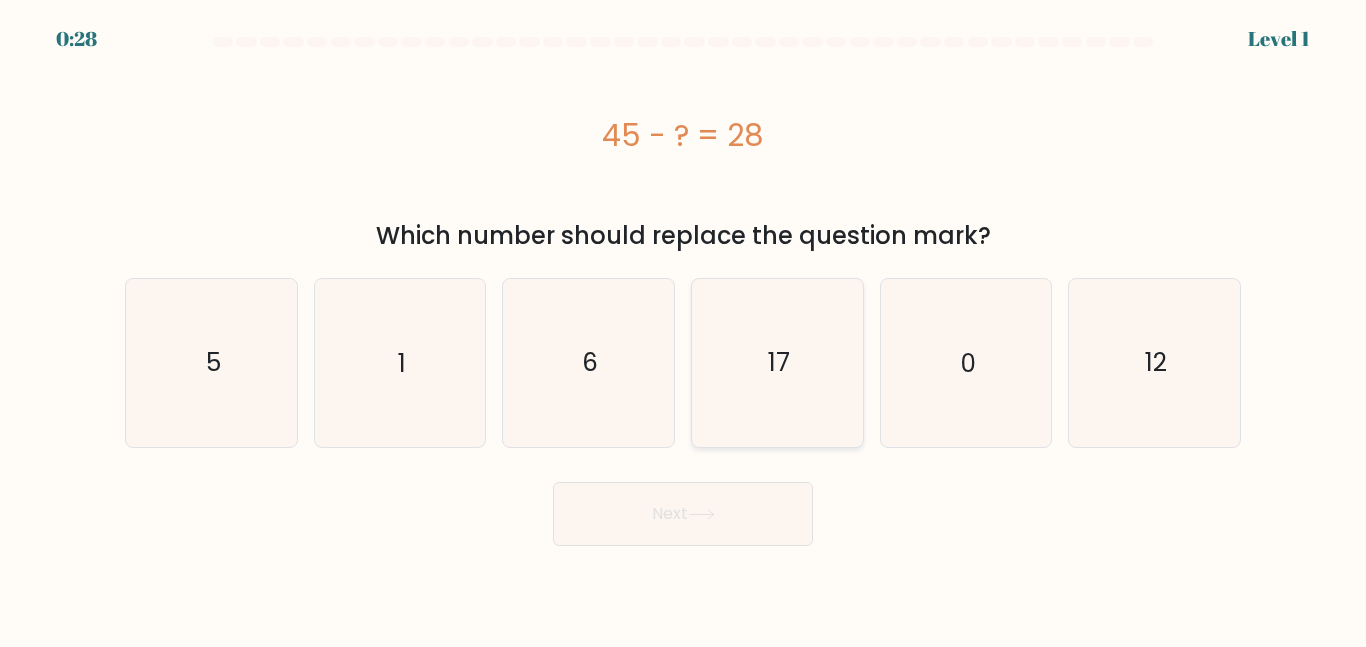 click on "17" 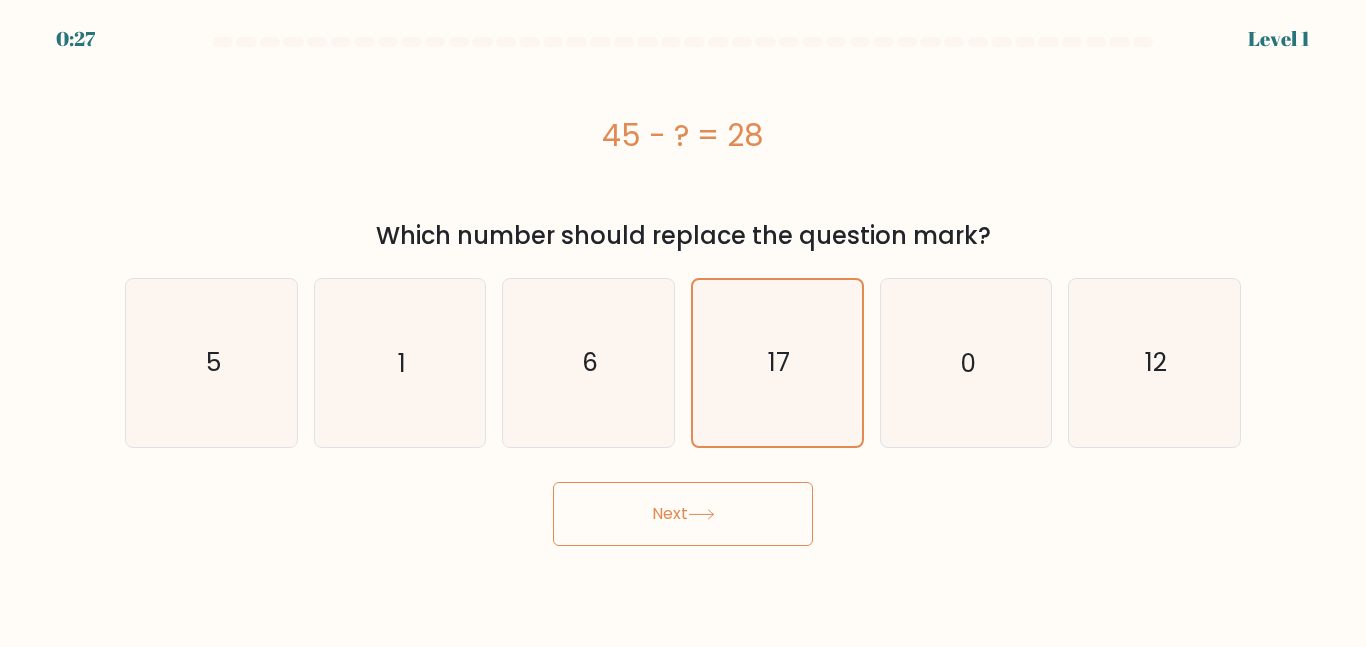 click on "Next" at bounding box center [683, 514] 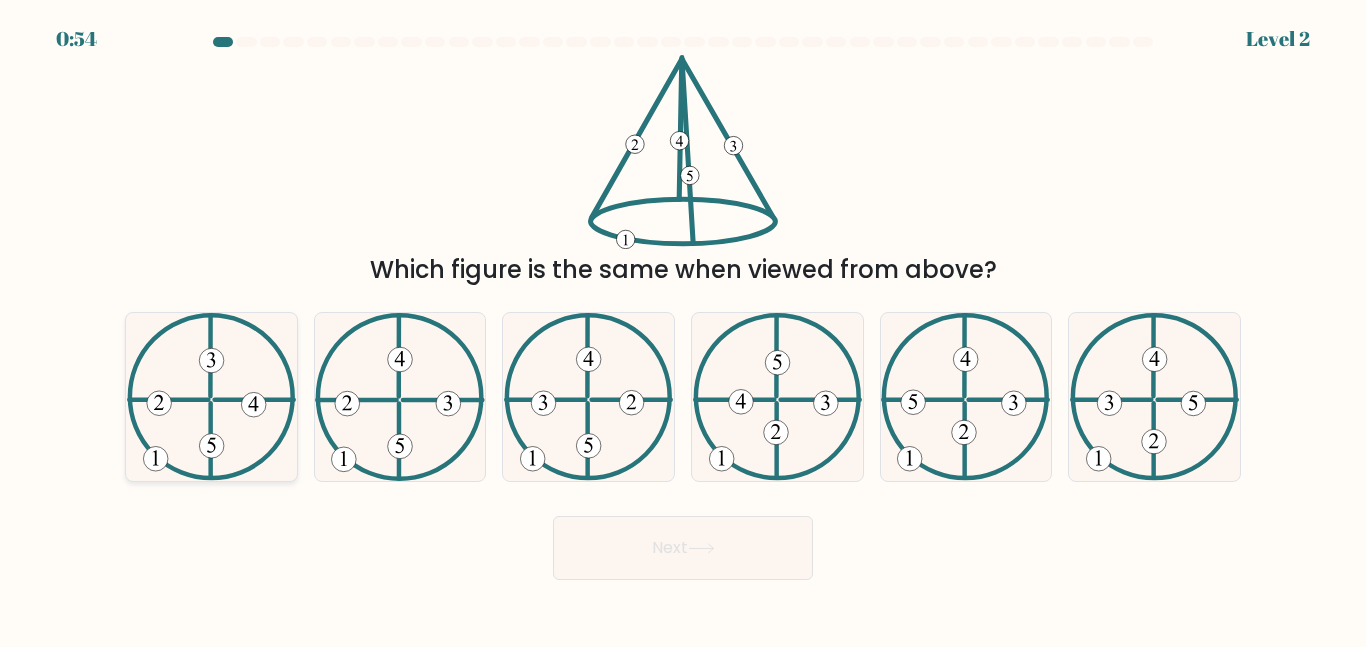 click 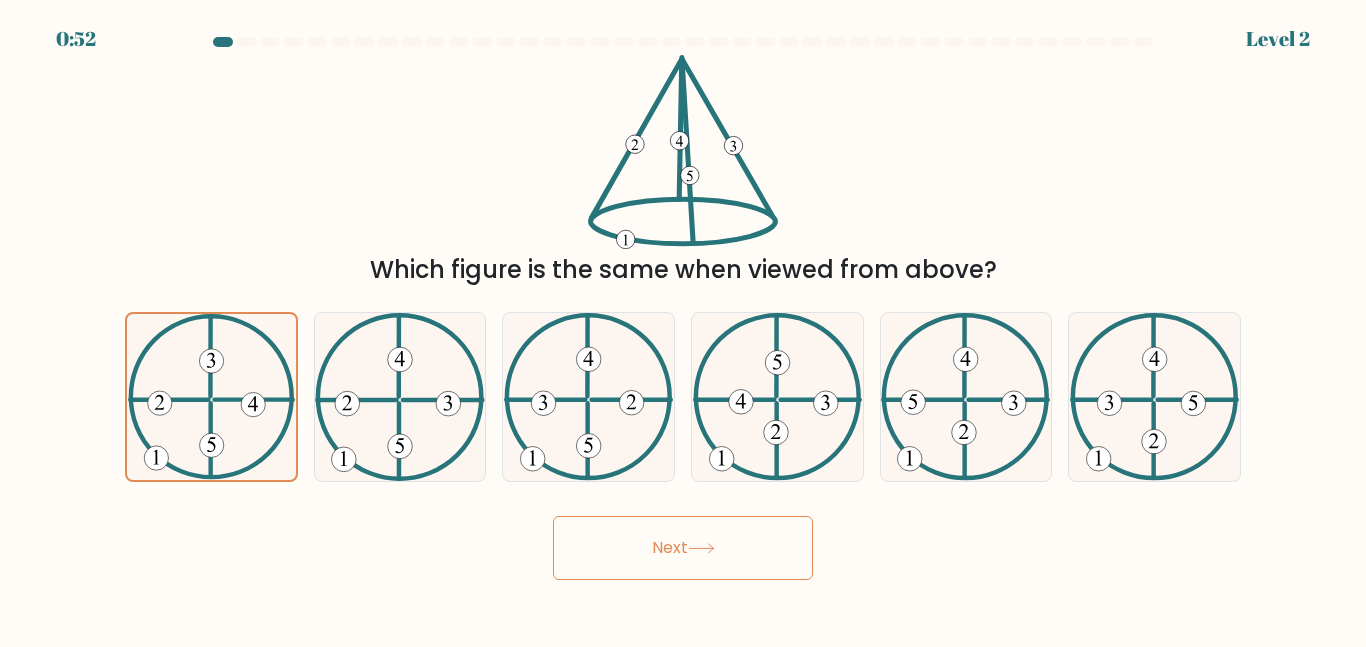 click on "Next" at bounding box center [683, 548] 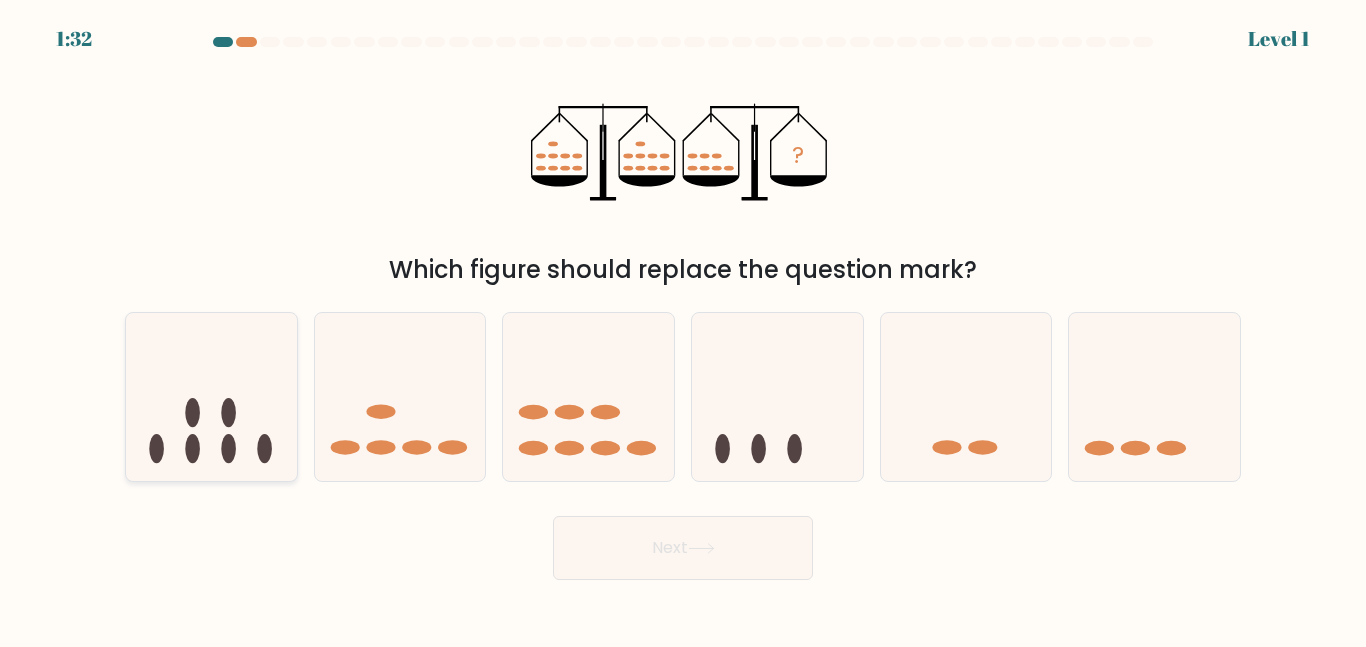 click 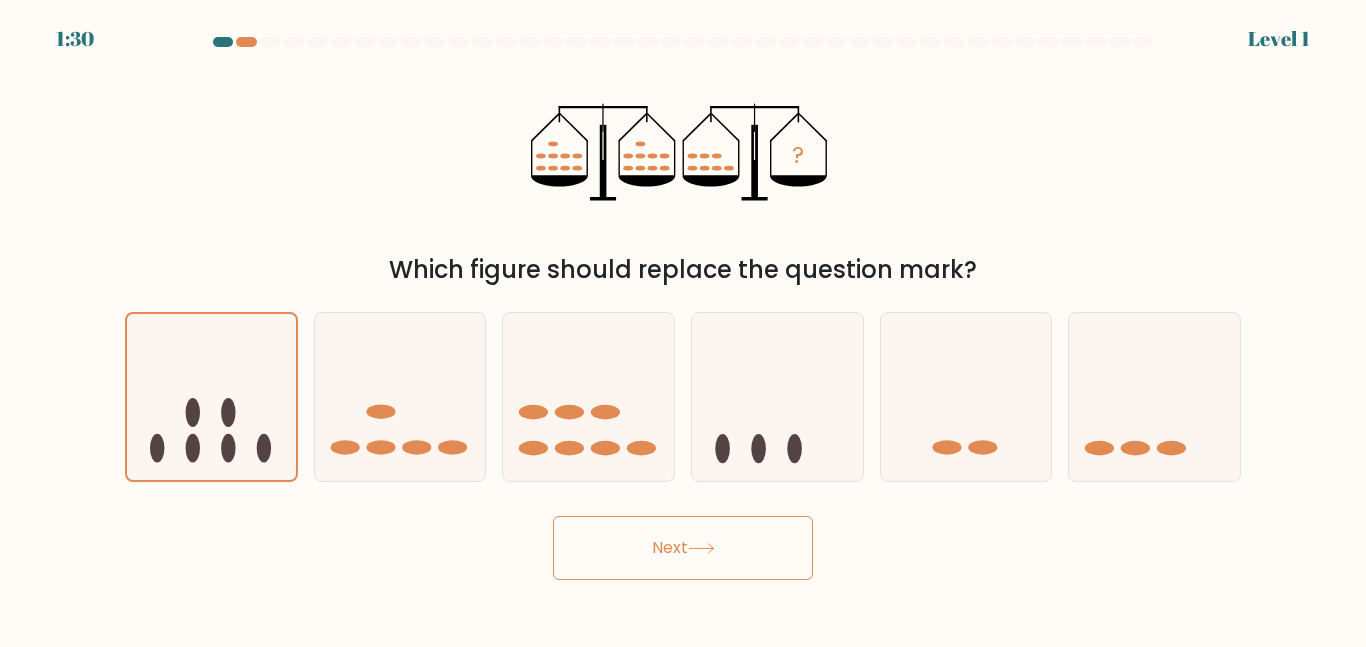 click on "Next" at bounding box center (683, 548) 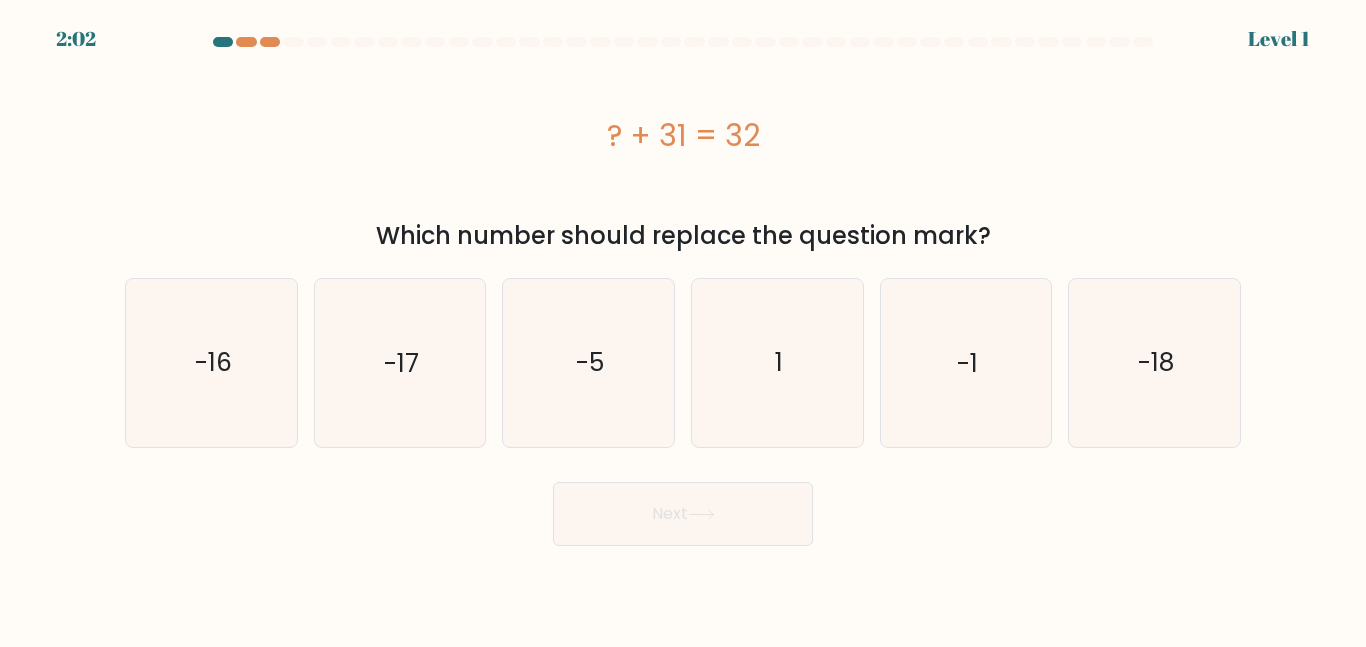 click on "a. 1" at bounding box center (683, 291) 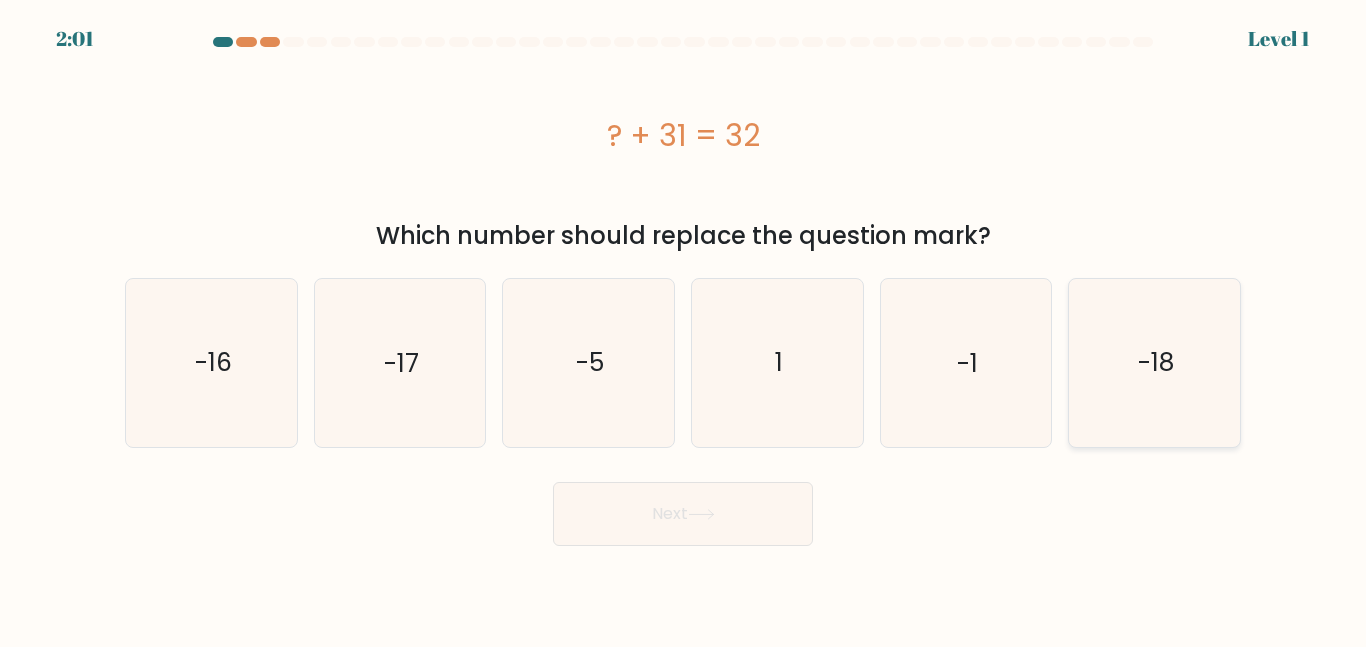 click on "-18" 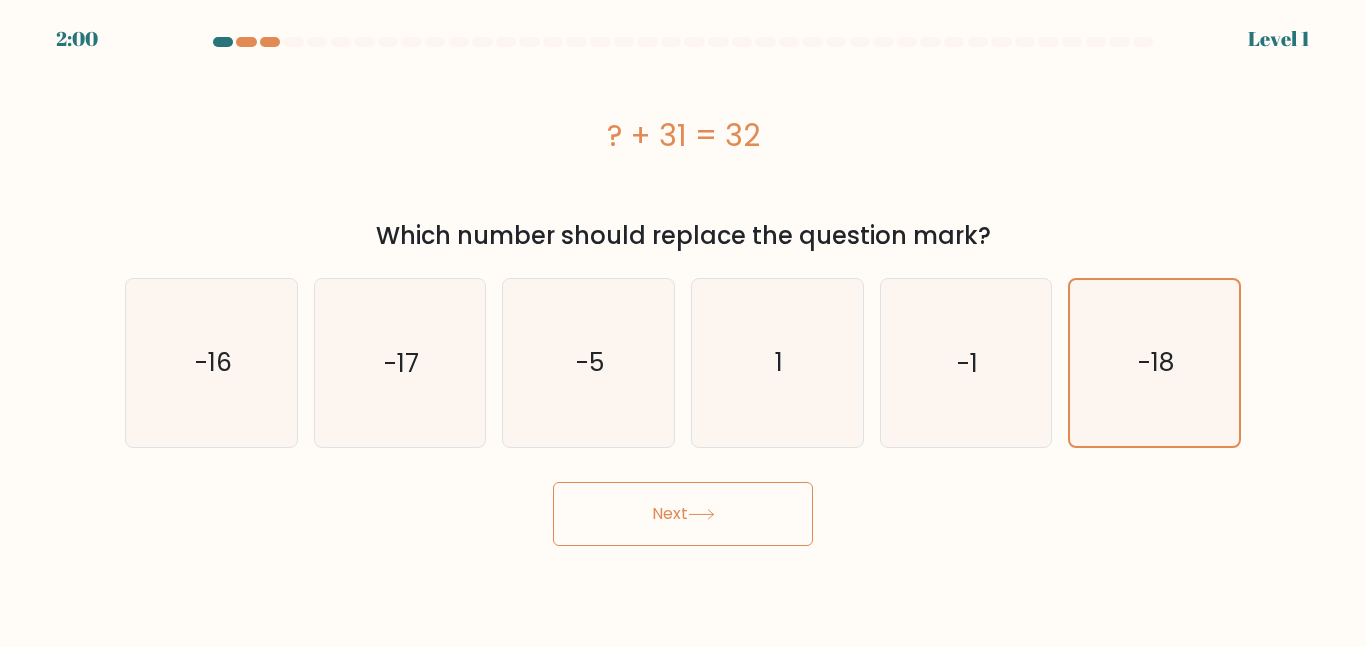 click 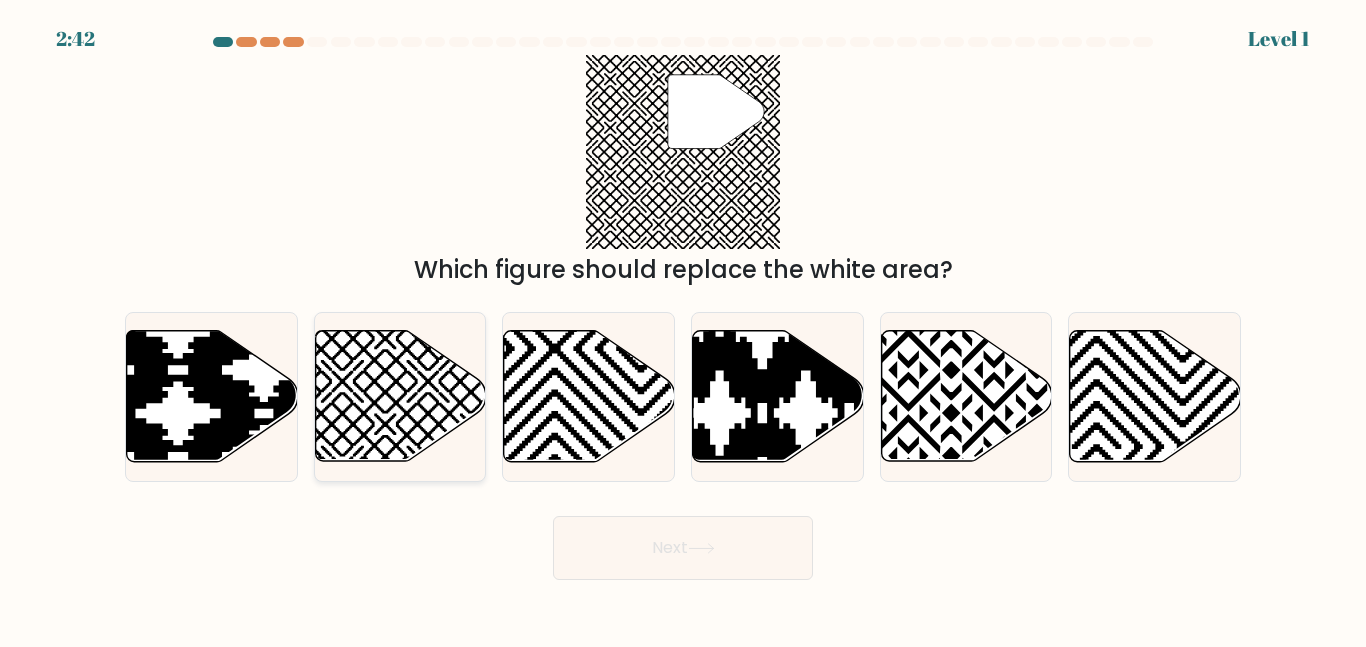 click 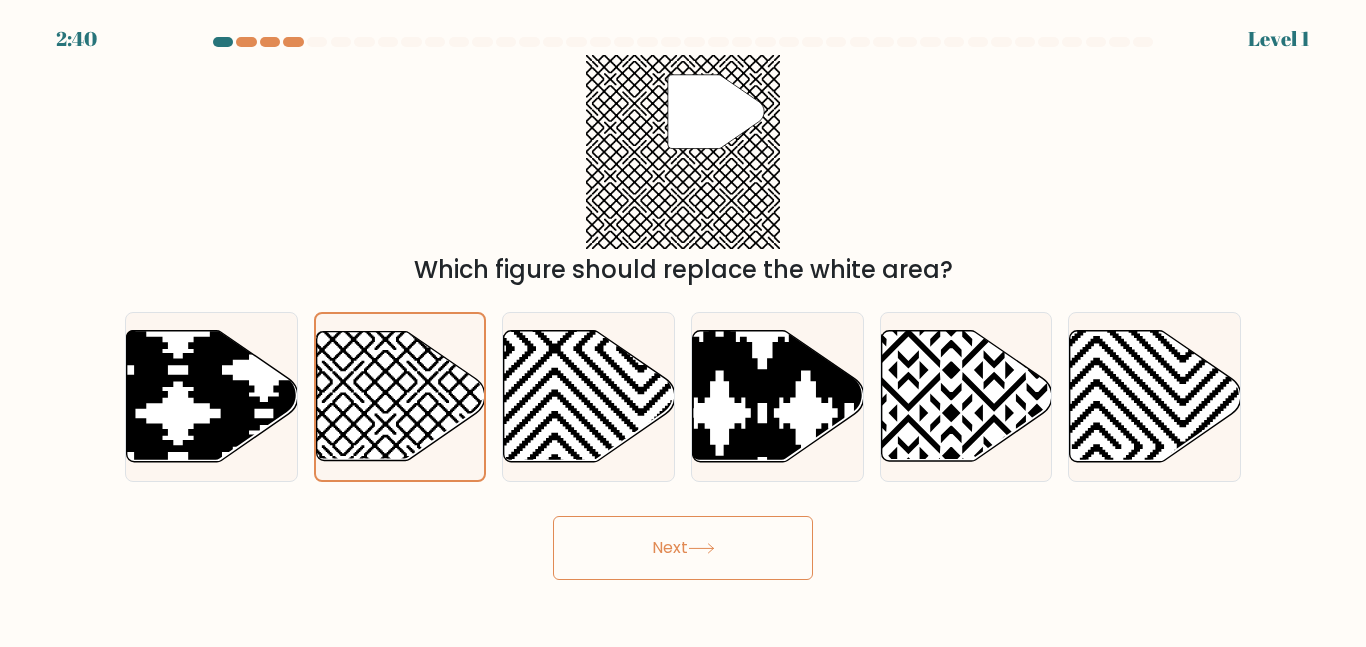 click 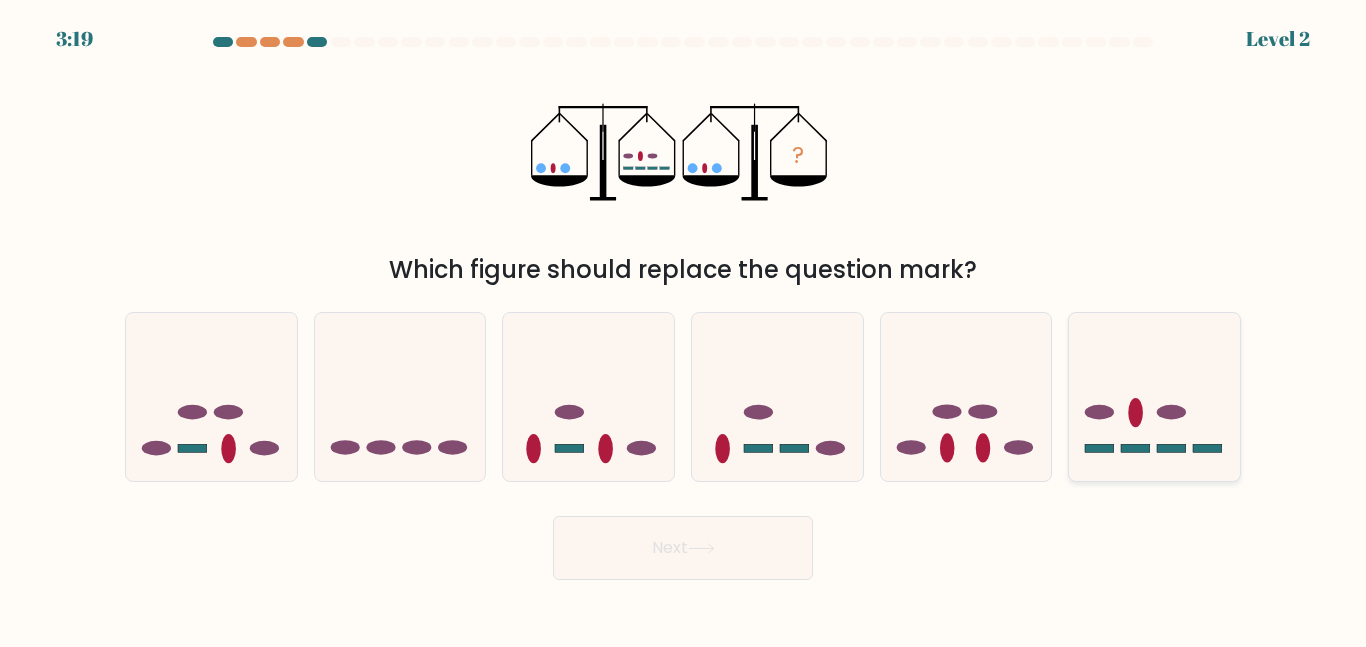 click 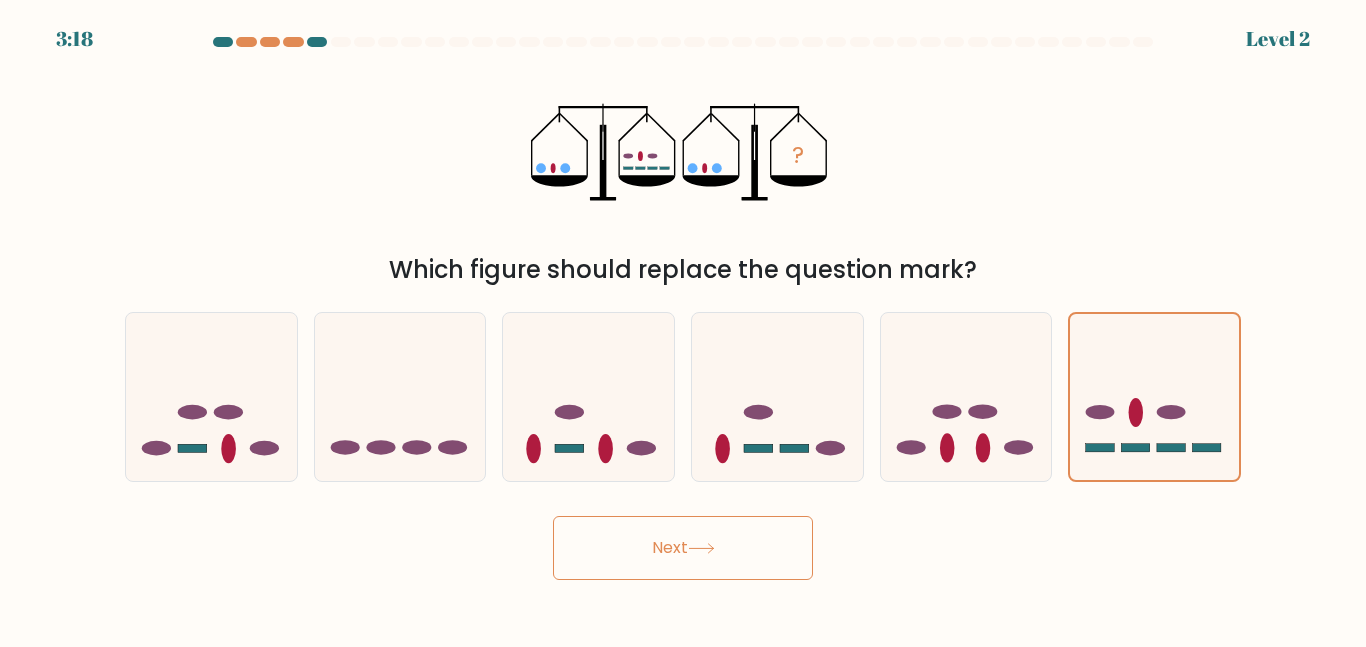 click on "Next" at bounding box center [683, 548] 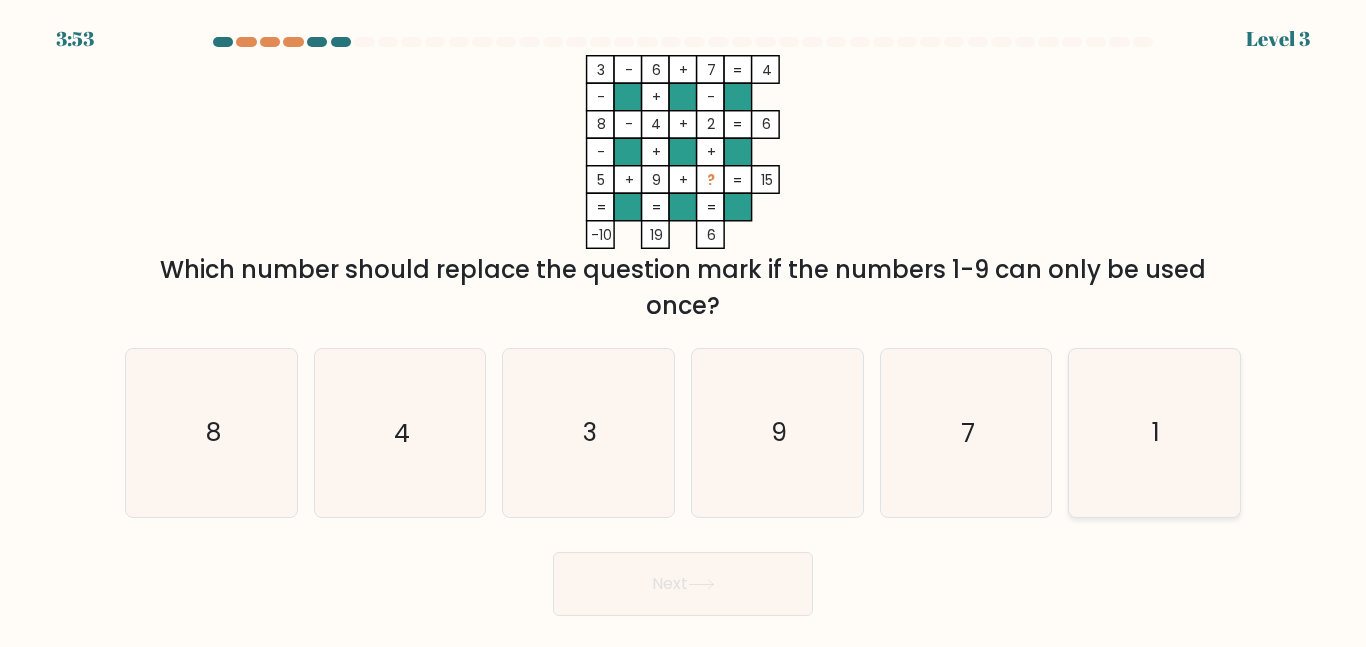 click on "1" at bounding box center (1154, 432) 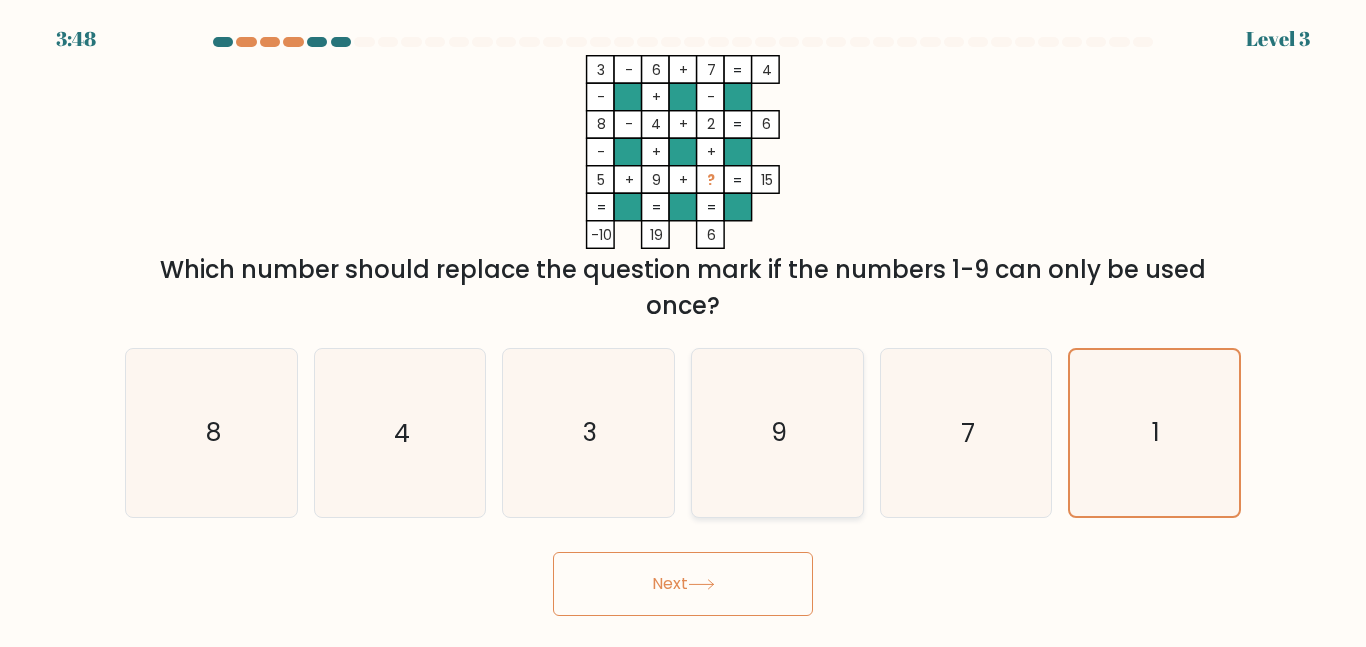 click on "9" 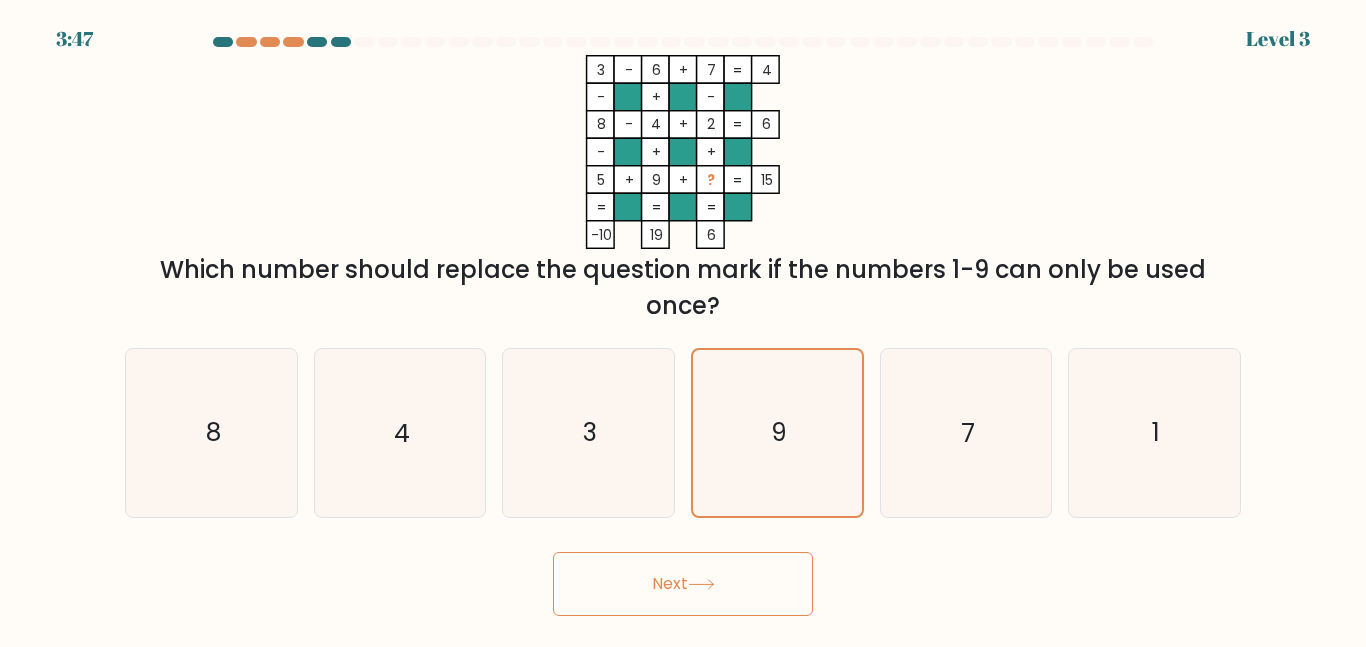 click on "Next" at bounding box center (683, 584) 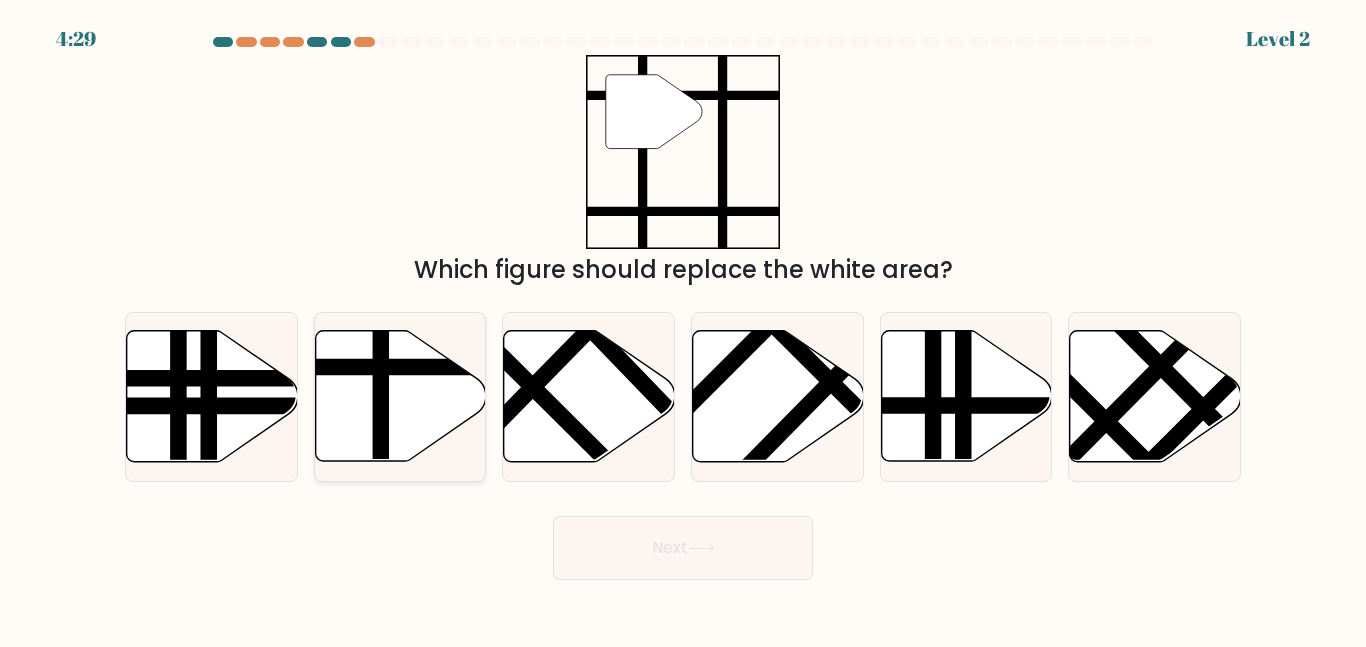click 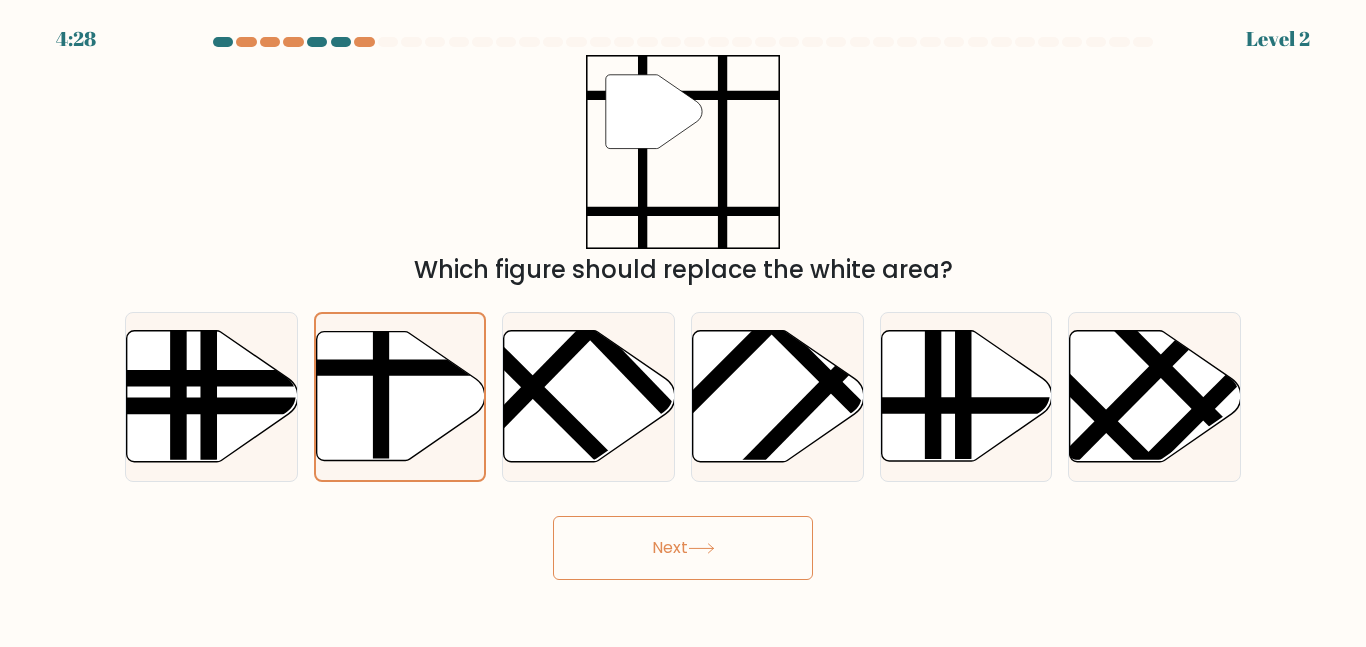click on "Next" at bounding box center [683, 548] 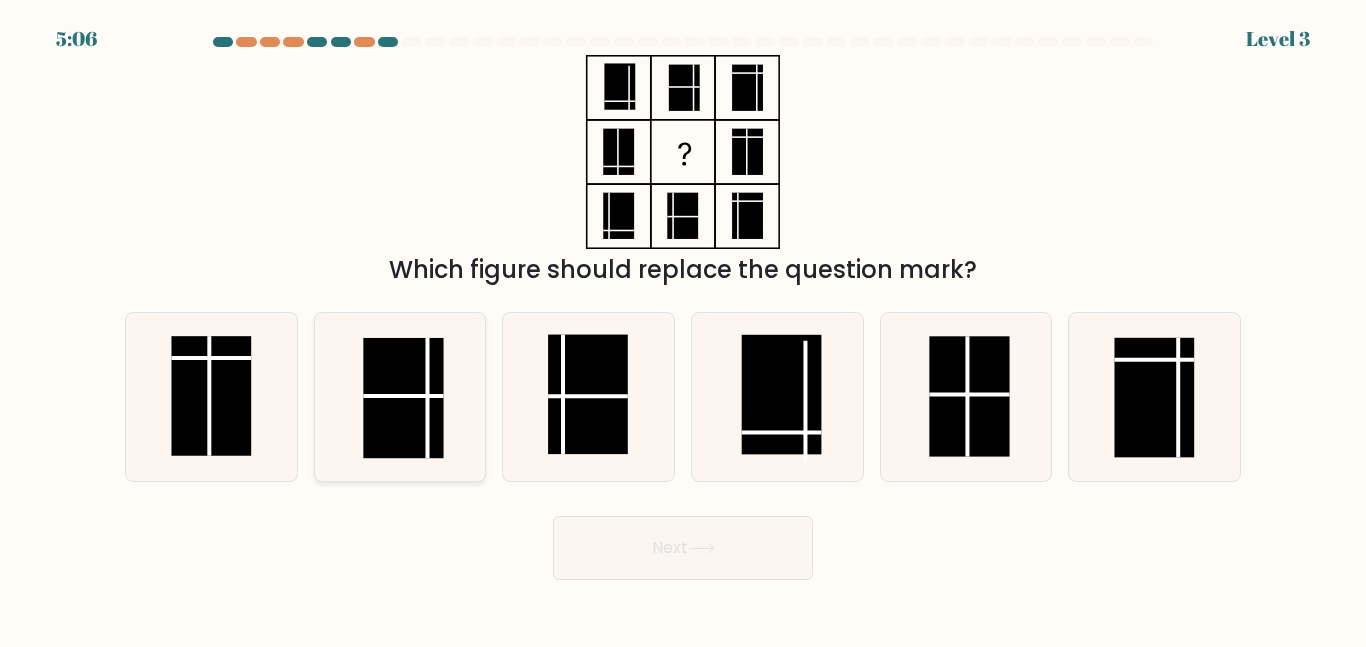 click at bounding box center (400, 396) 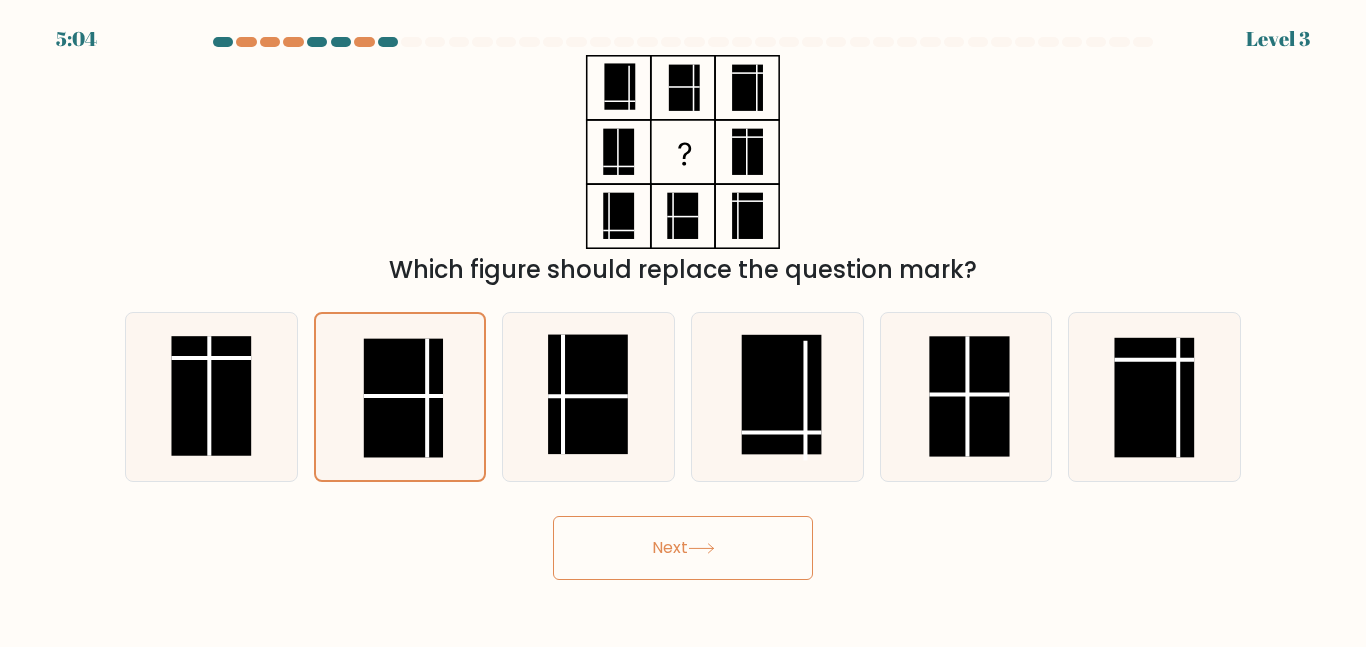 click on "Next" at bounding box center [683, 548] 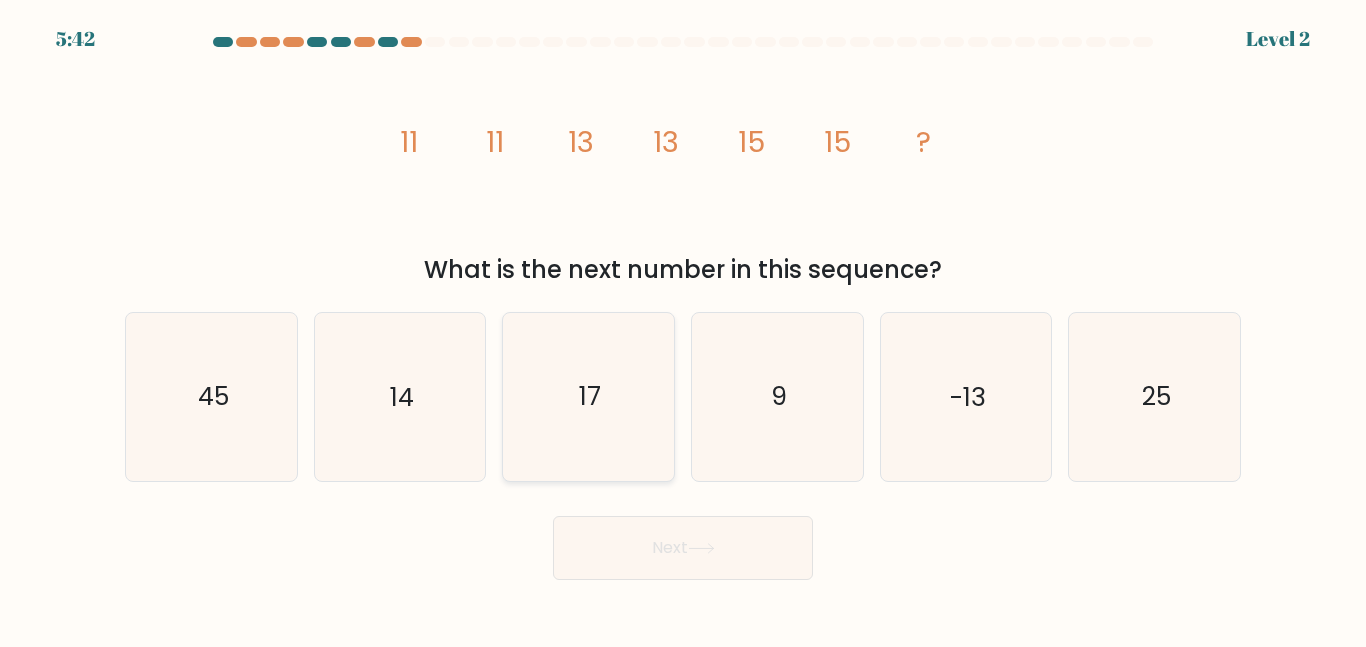 click on "17" 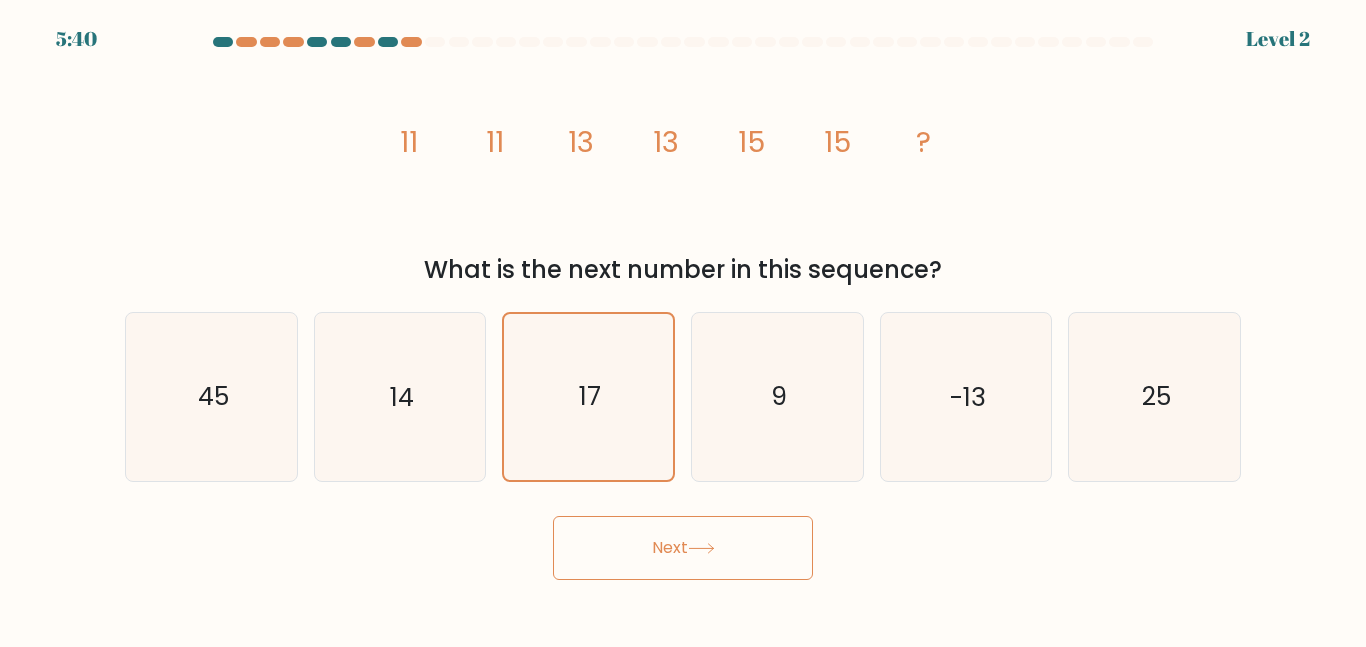 click on "Next" at bounding box center (683, 548) 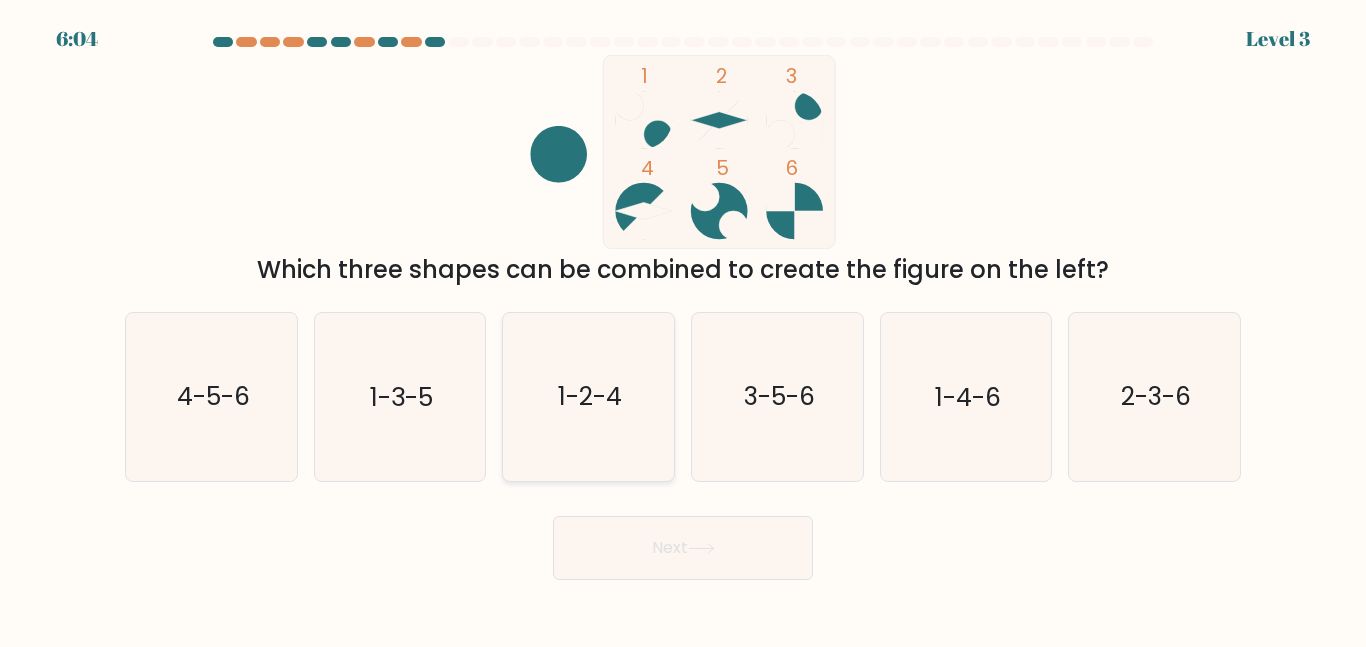 click on "1-2-4" 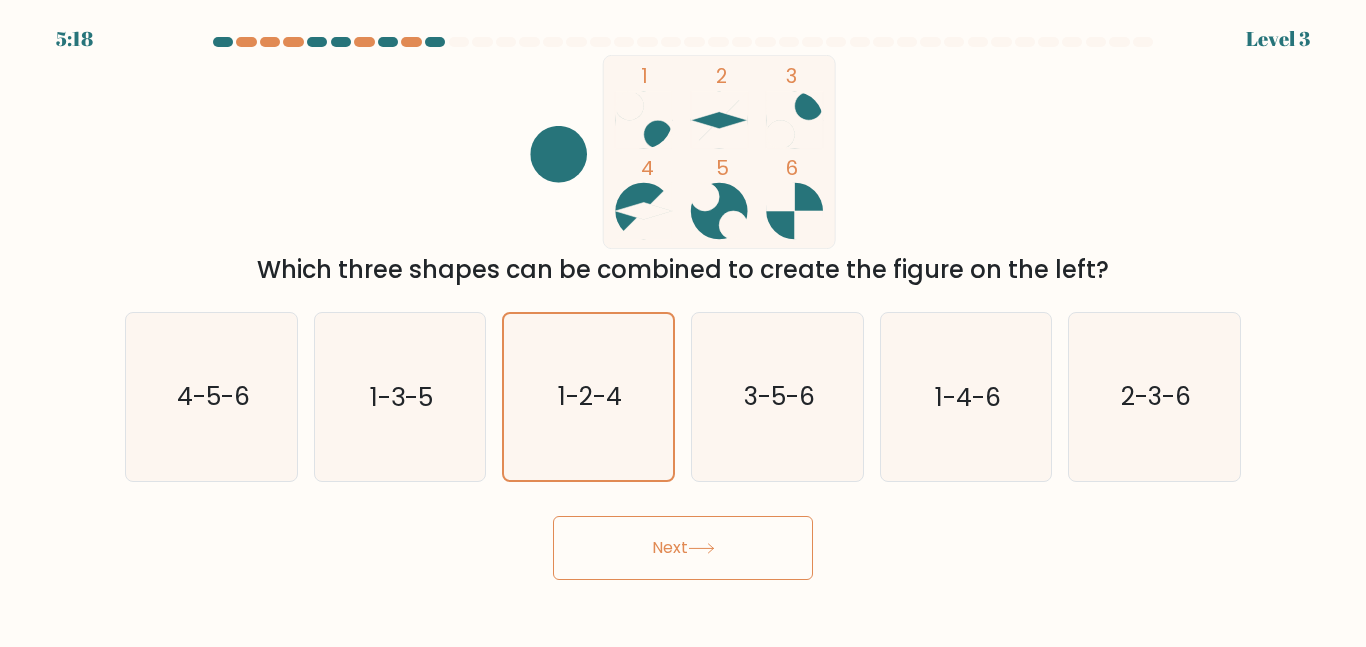 click on "Next" at bounding box center [683, 548] 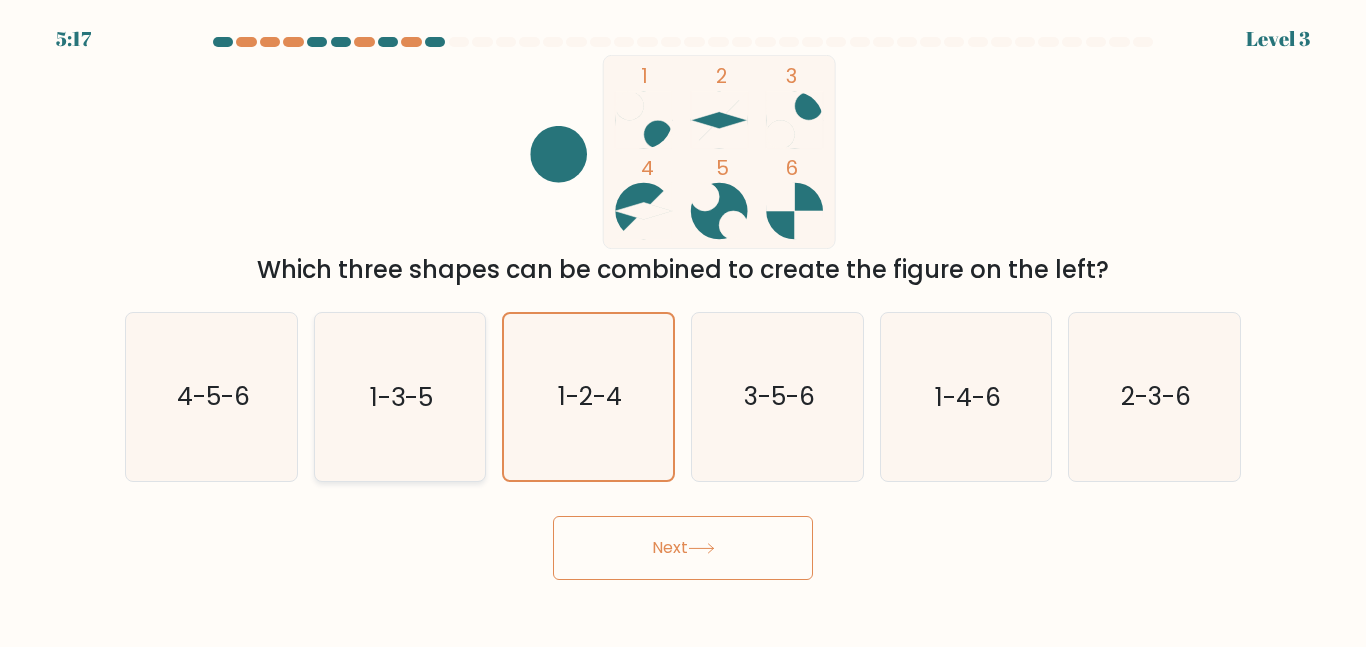 click on "1-3-5" 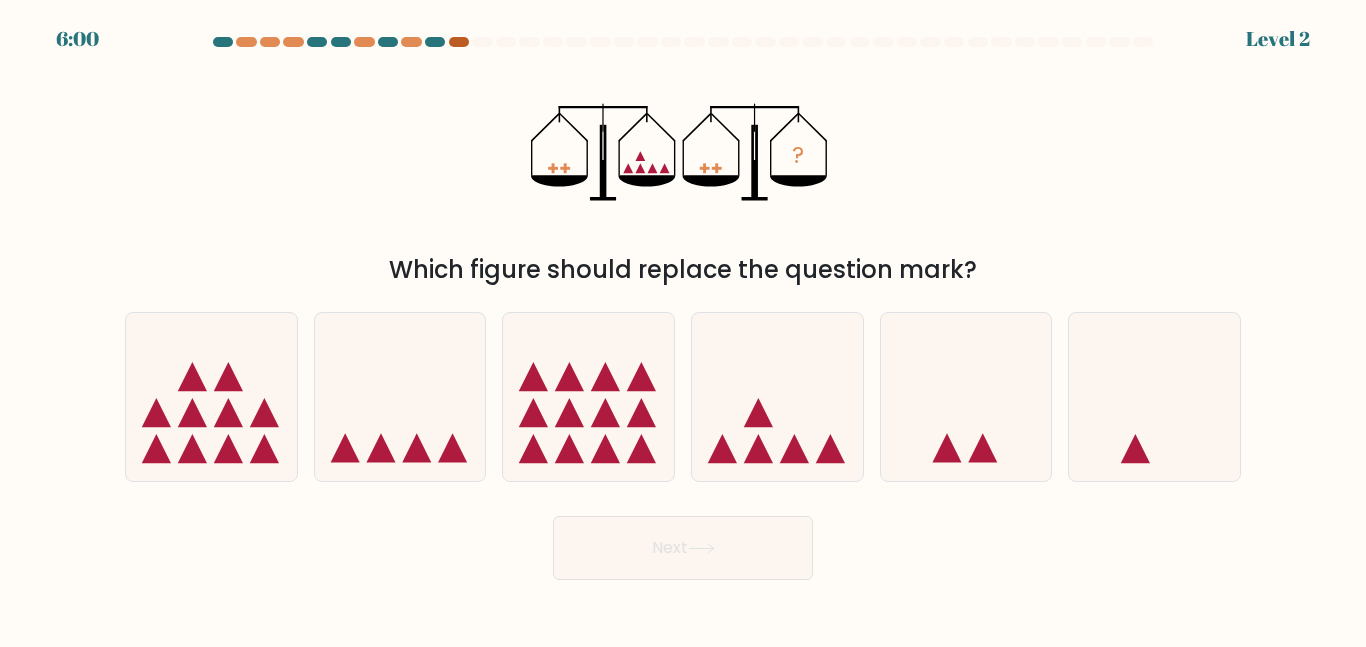 click at bounding box center (459, 42) 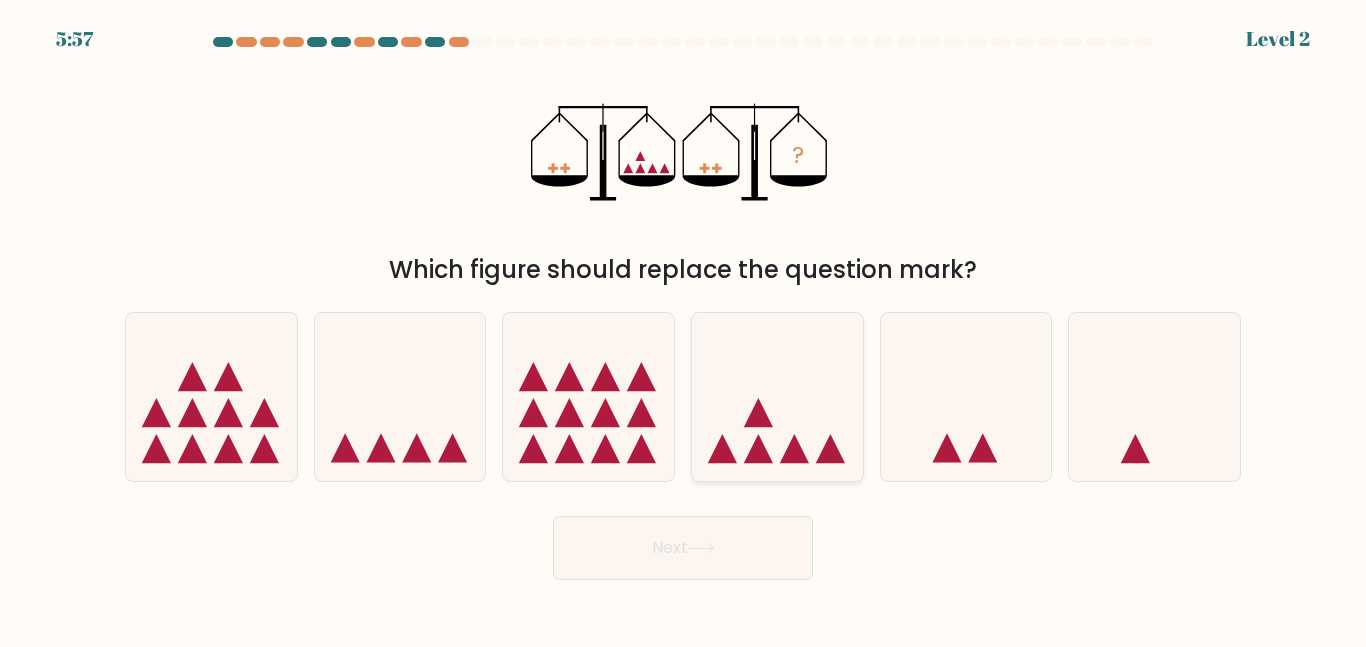 click 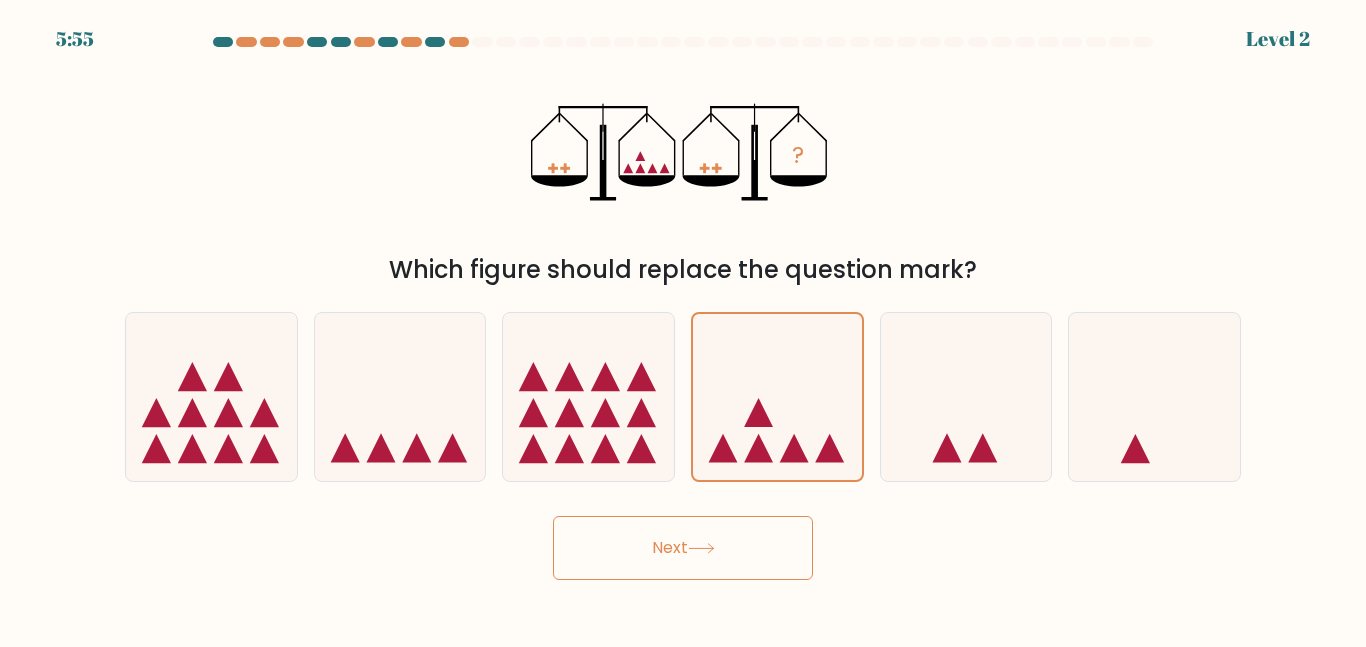 click on "Next" at bounding box center (683, 548) 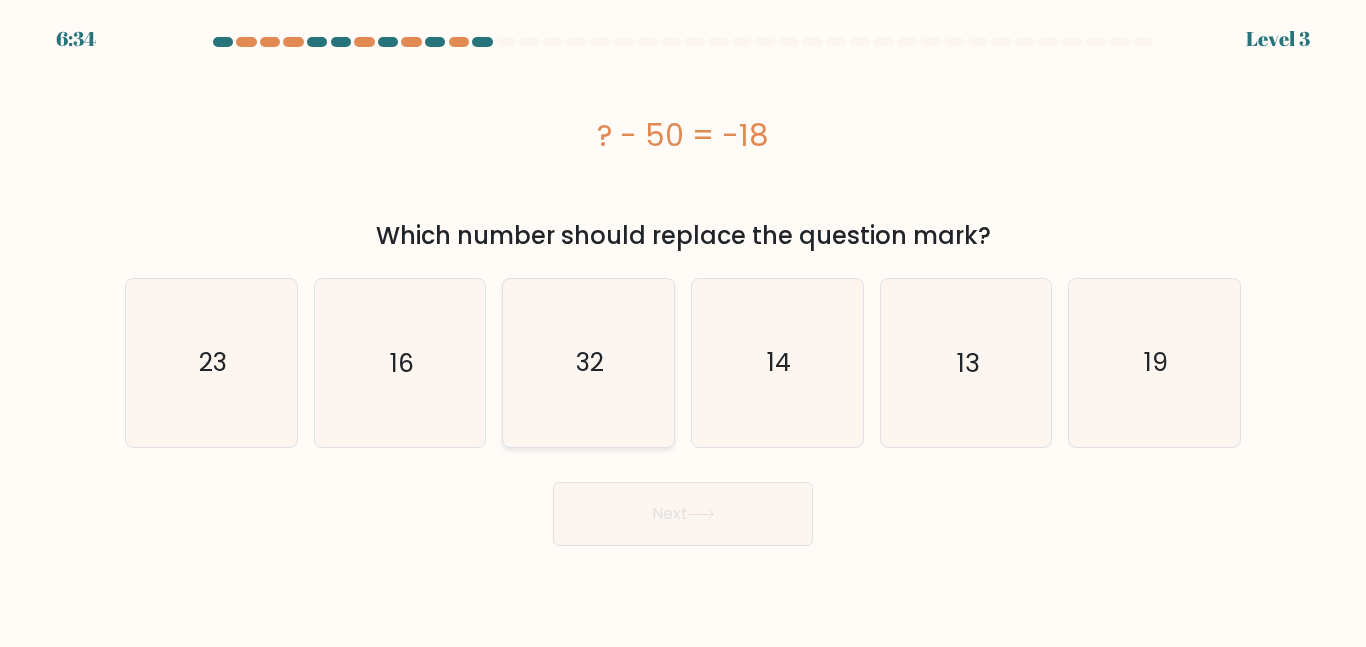 click on "32" 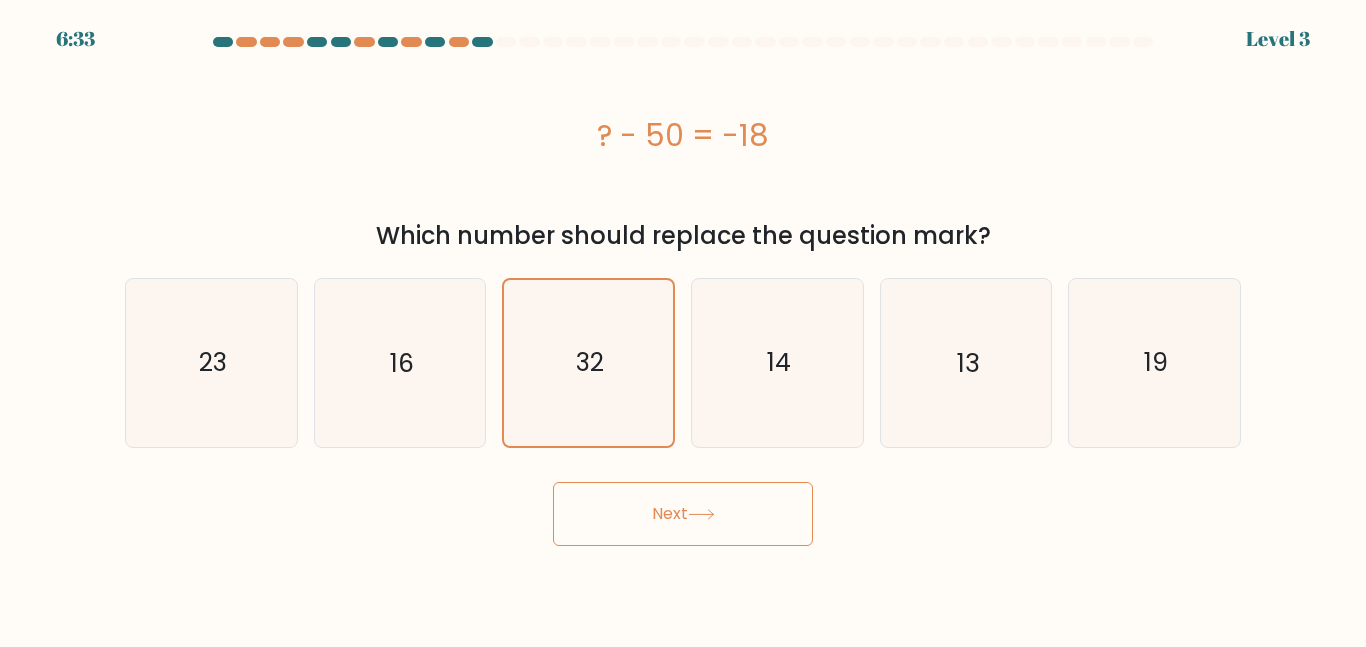 click on "Next" at bounding box center [683, 514] 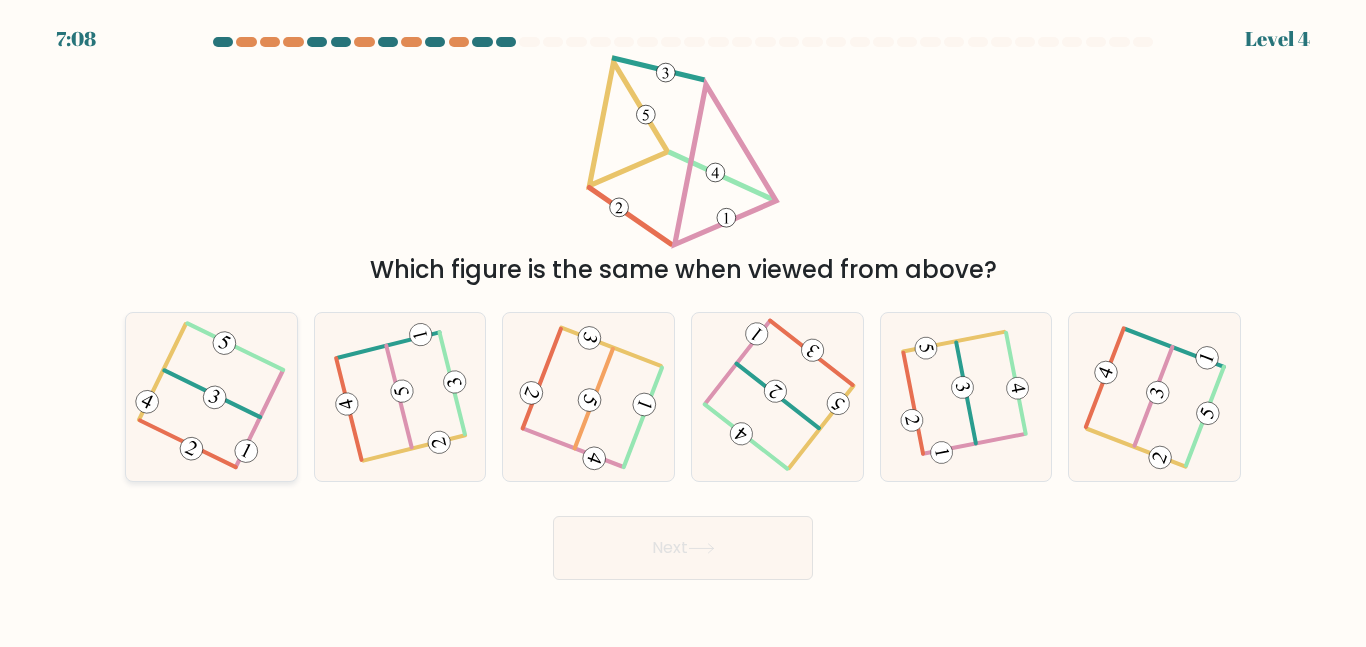 click 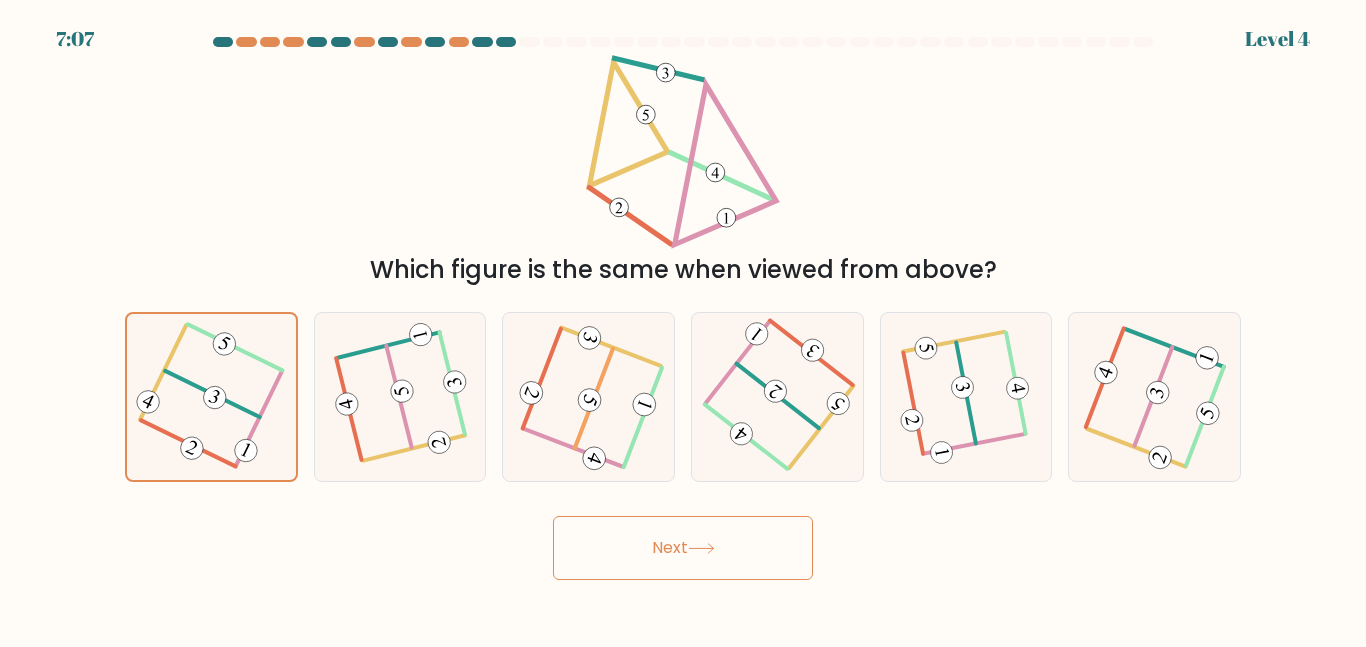 click on "Next" at bounding box center (683, 548) 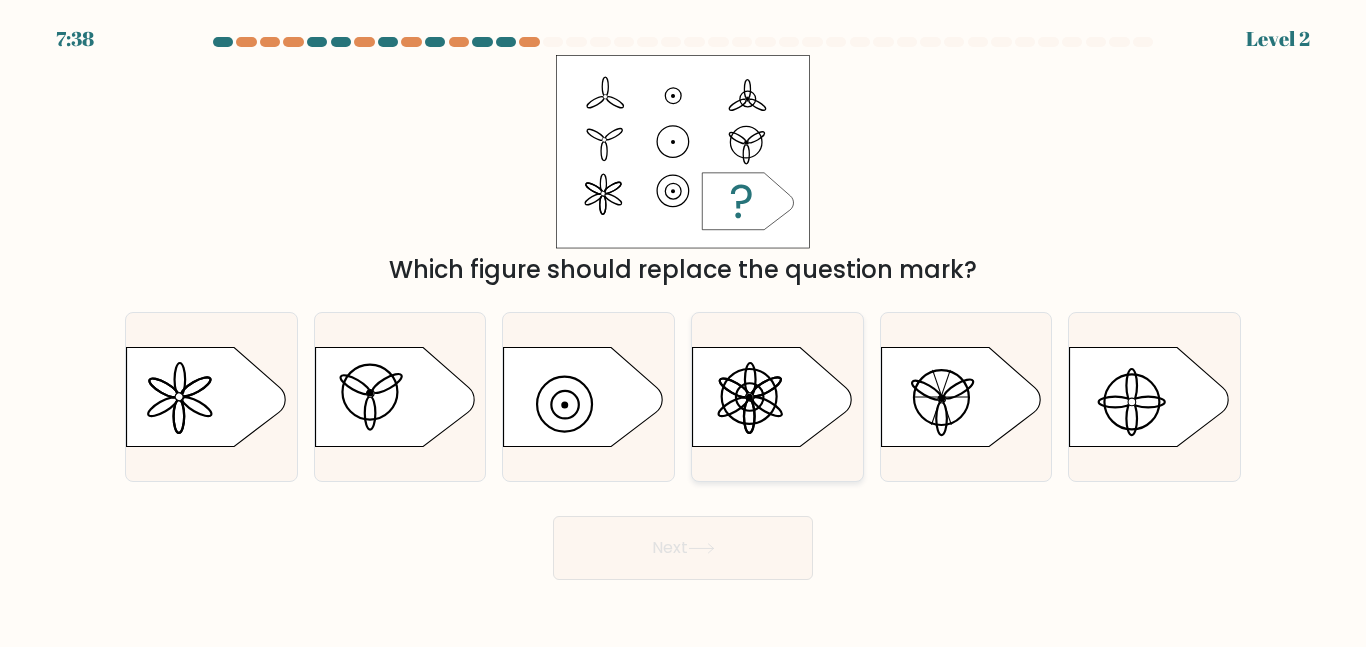 click 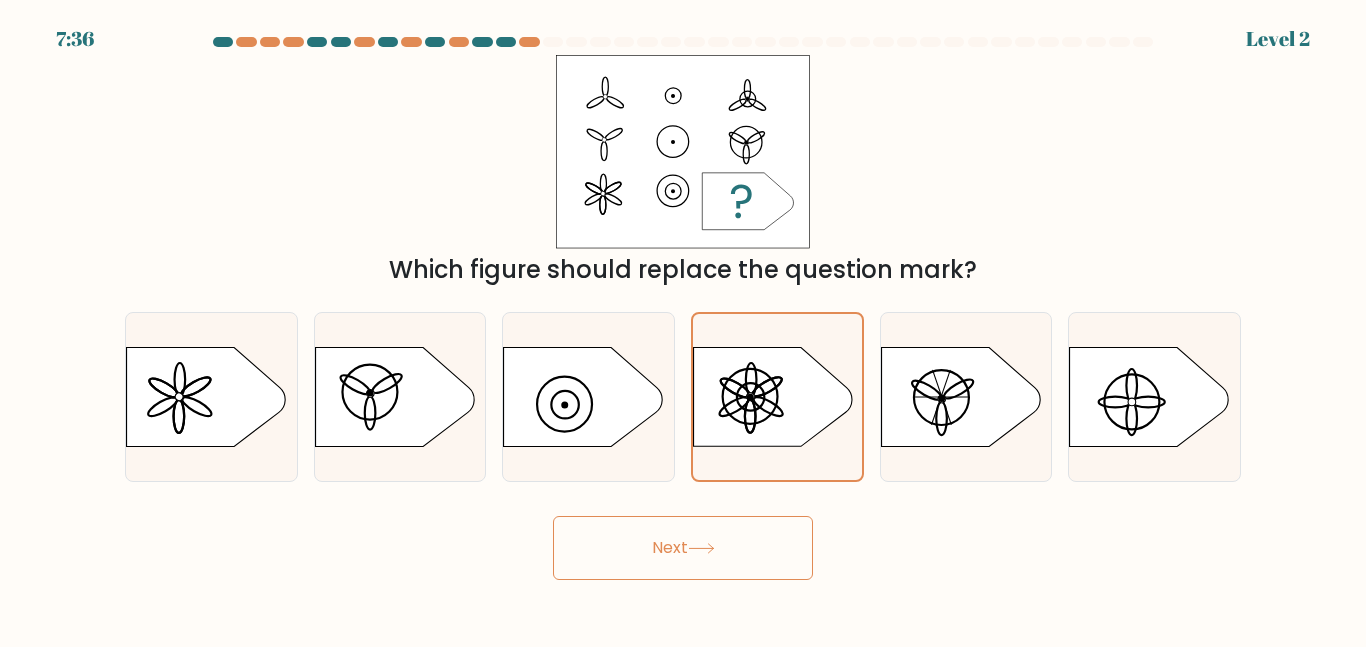 click on "Next" at bounding box center [683, 548] 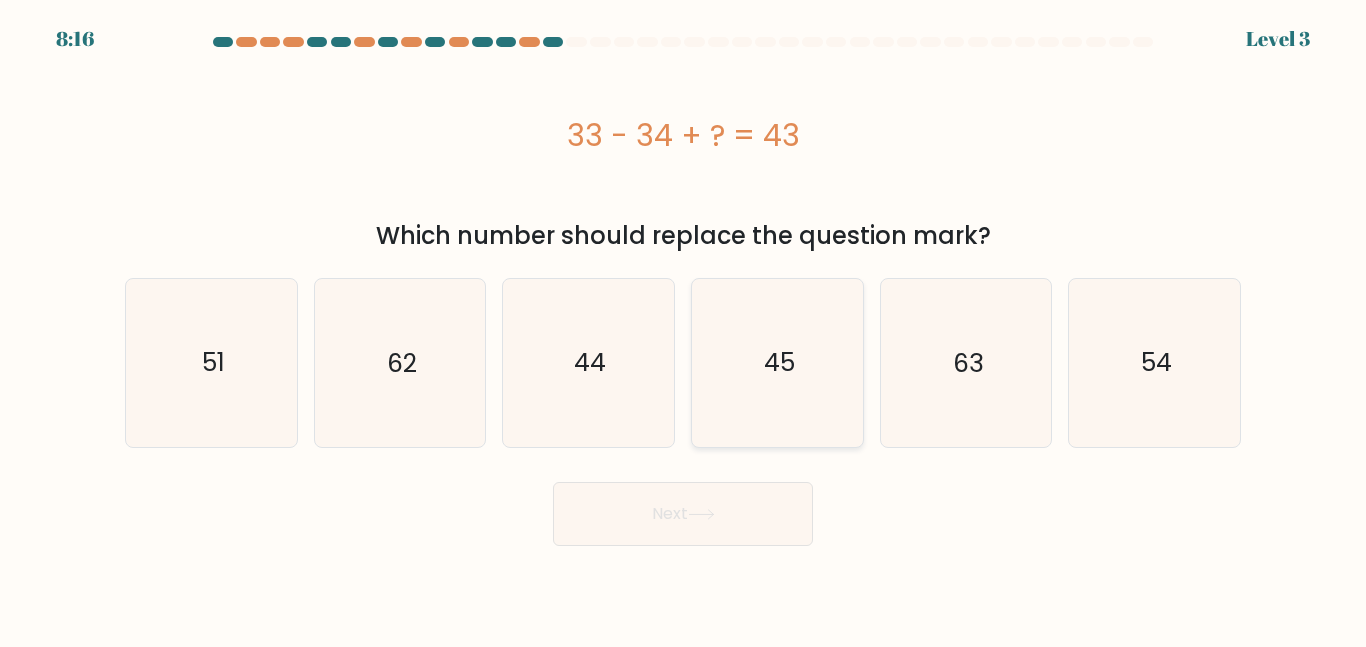 click on "45" 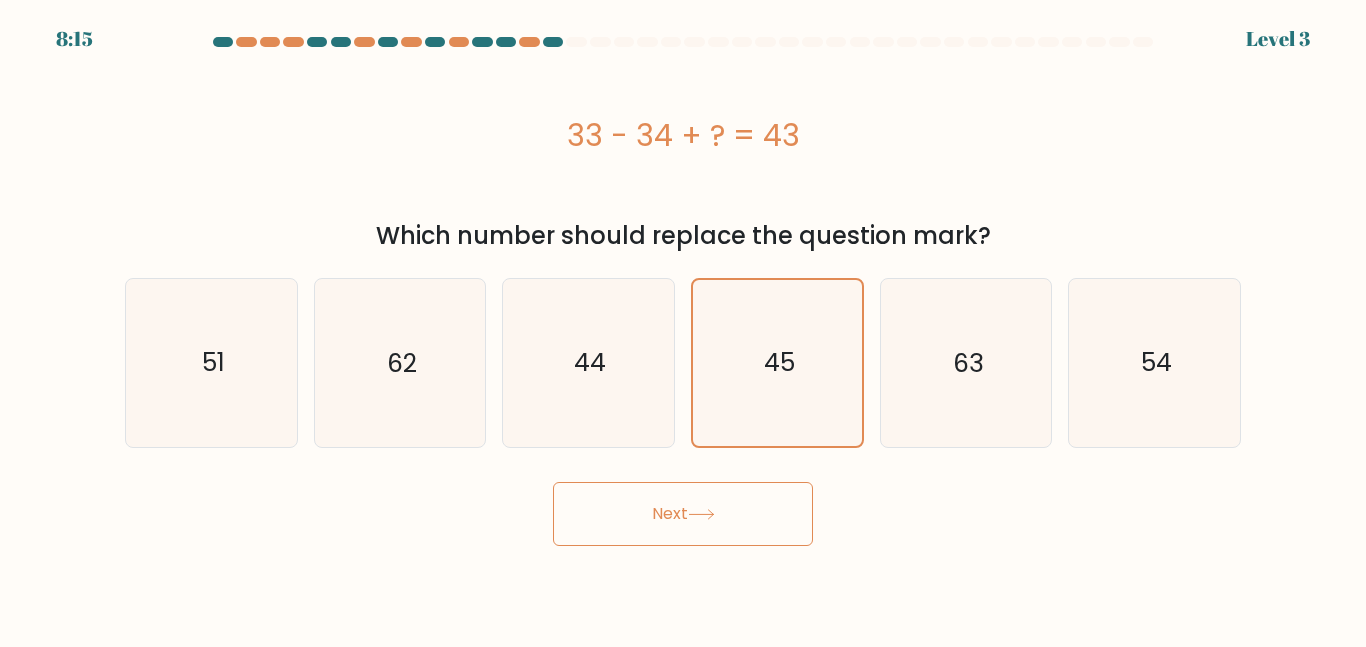 click on "Next" at bounding box center (683, 514) 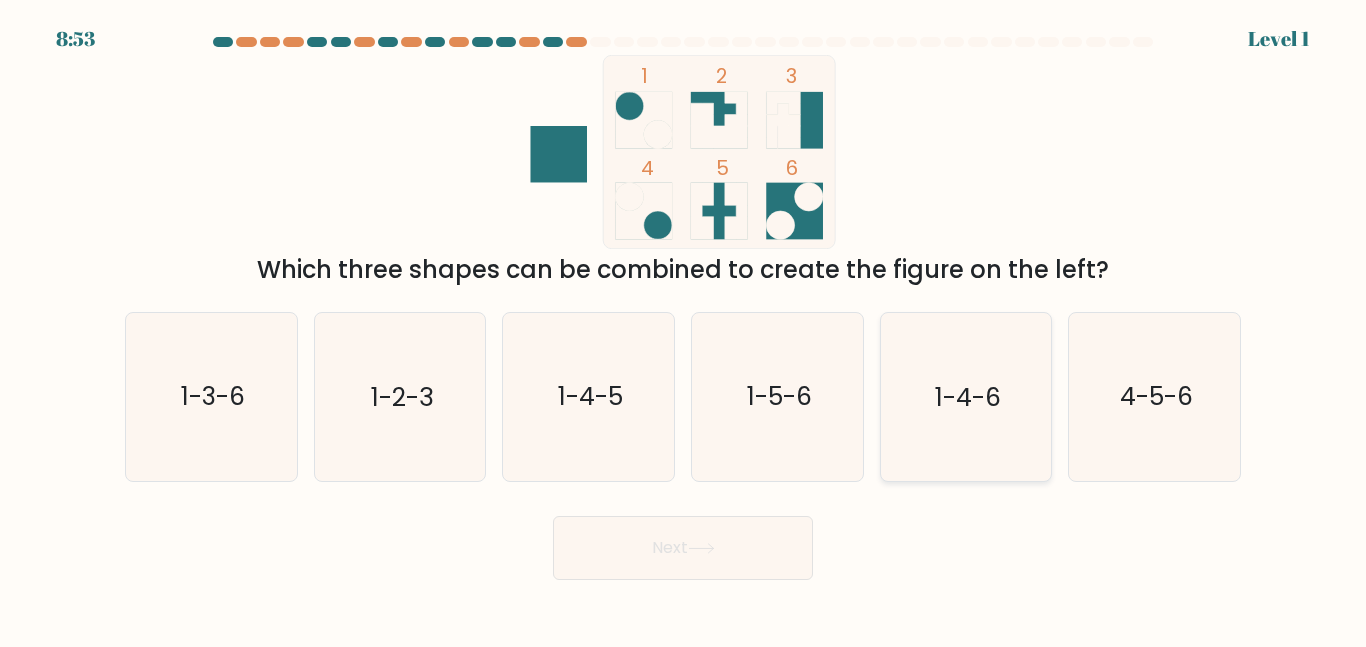 click on "1-4-6" 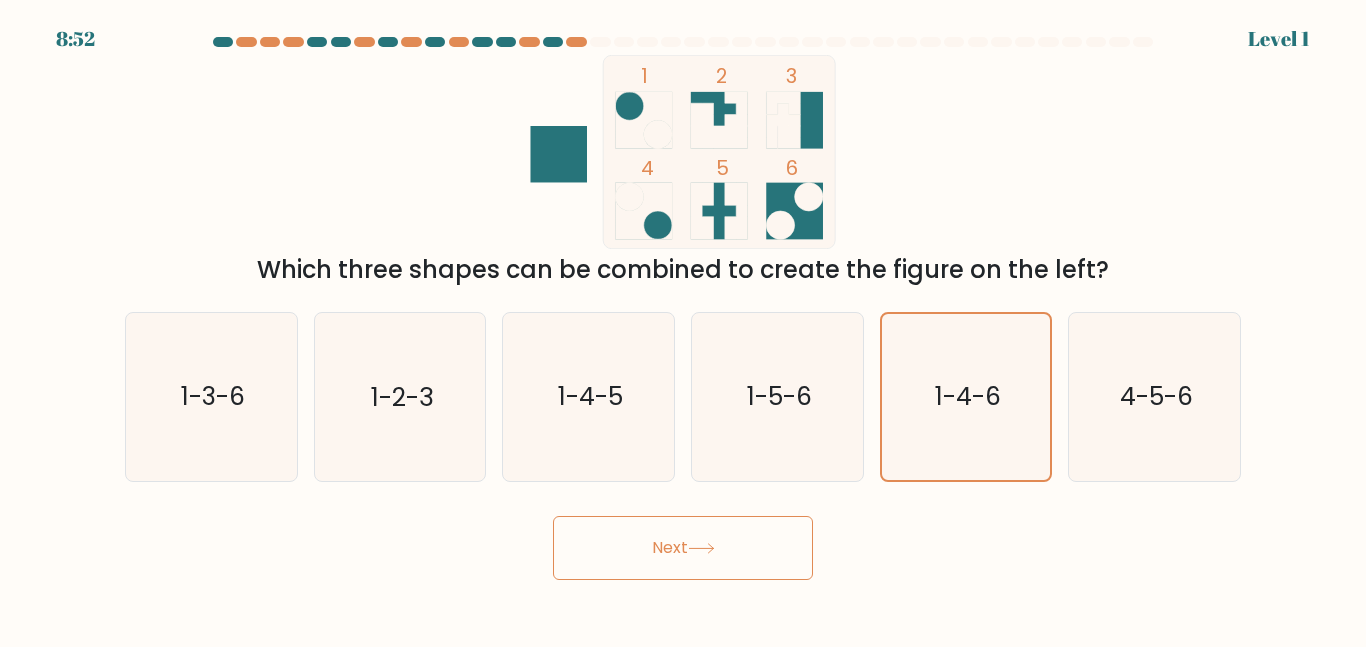 click on "Next" at bounding box center [683, 548] 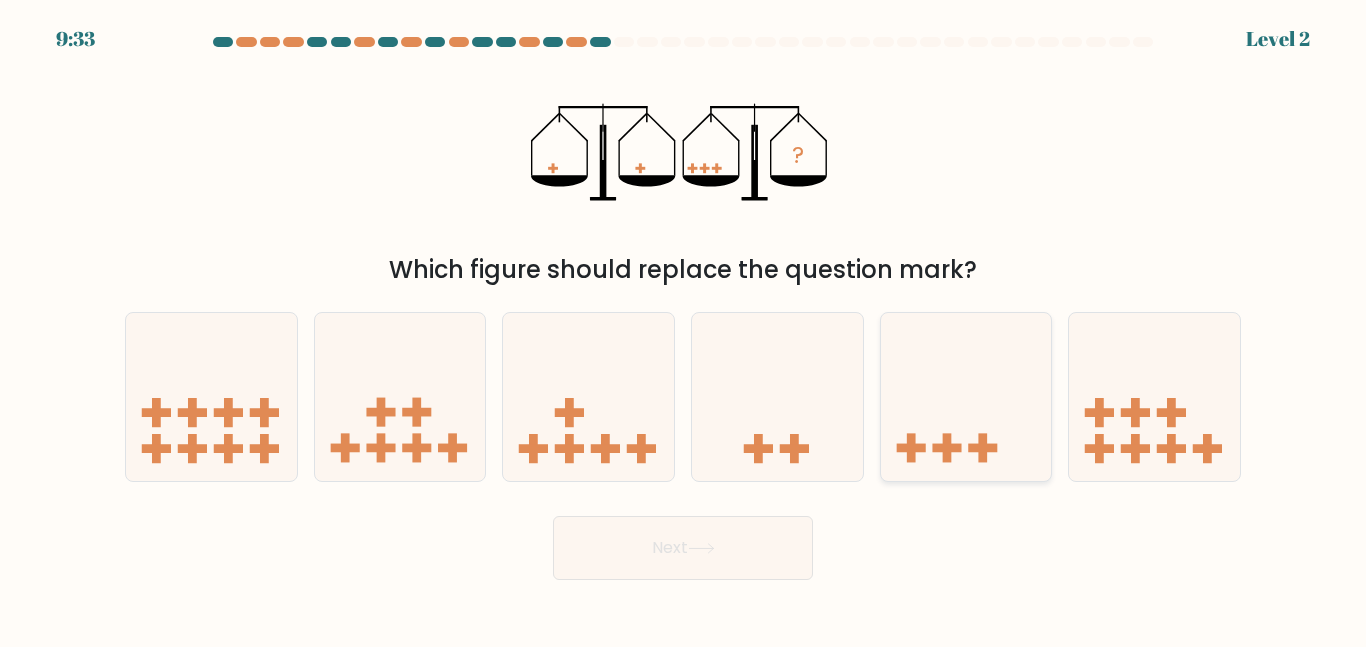 click 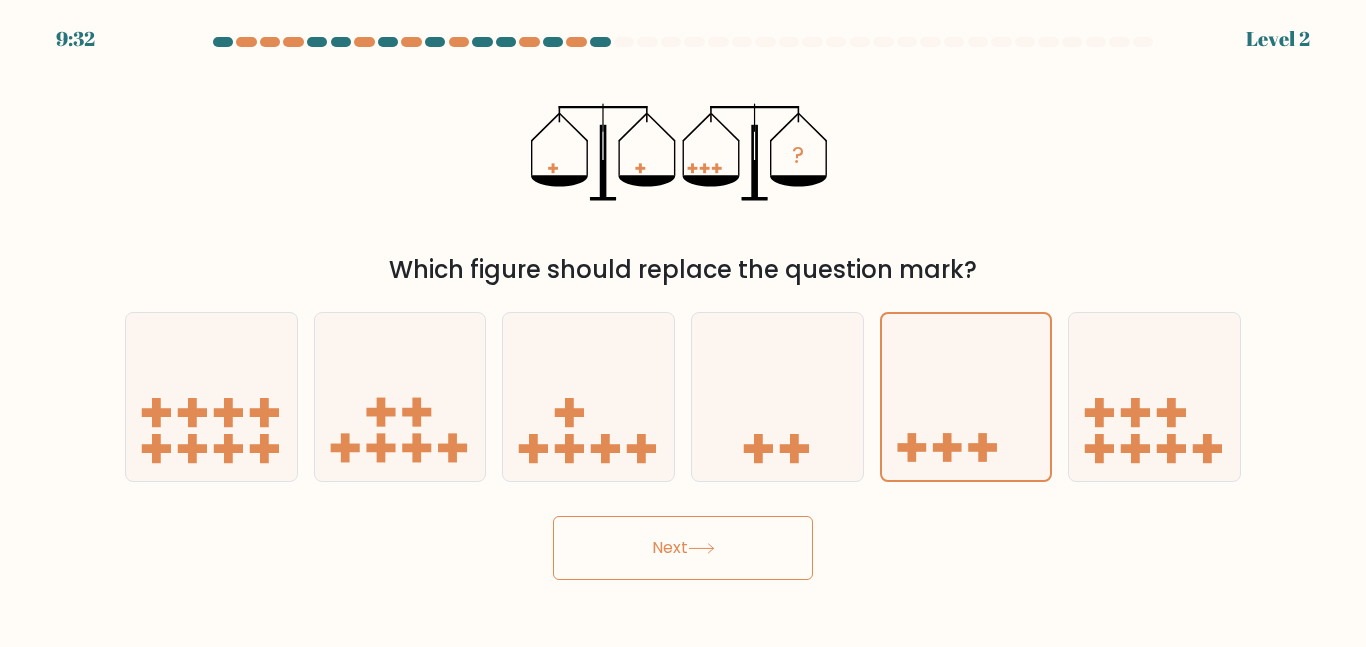 click on "Next" at bounding box center (683, 548) 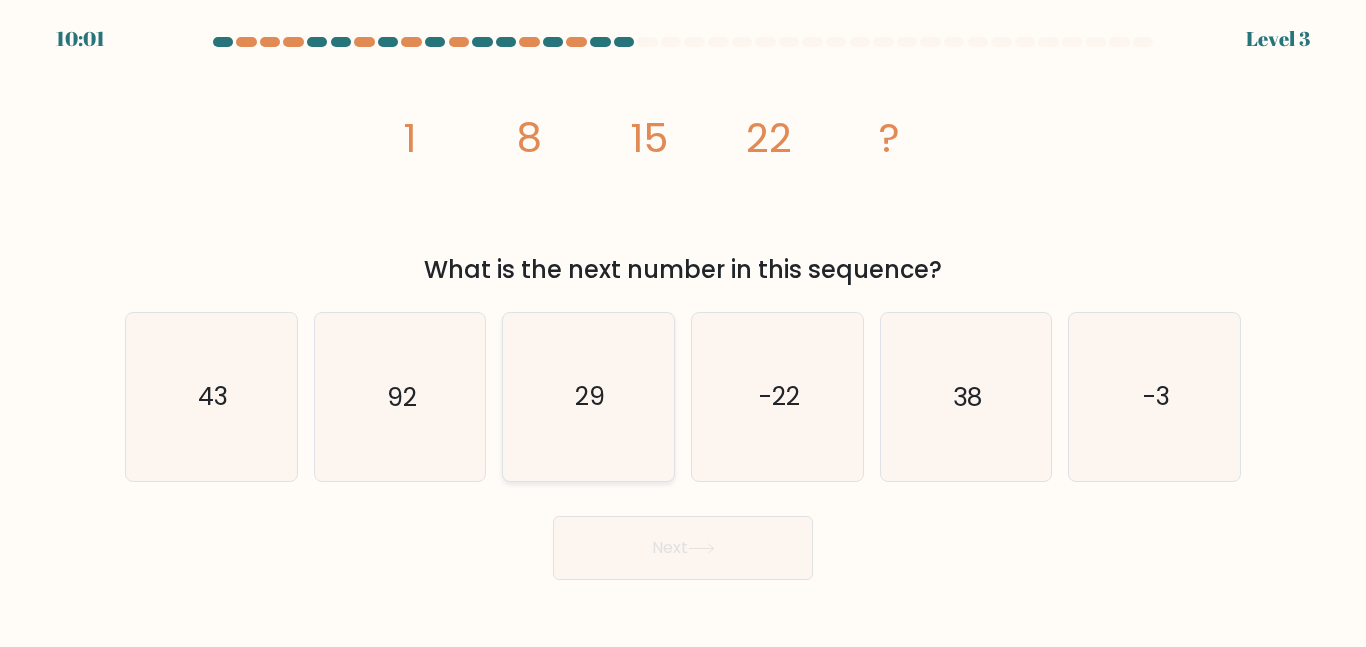 click on "29" 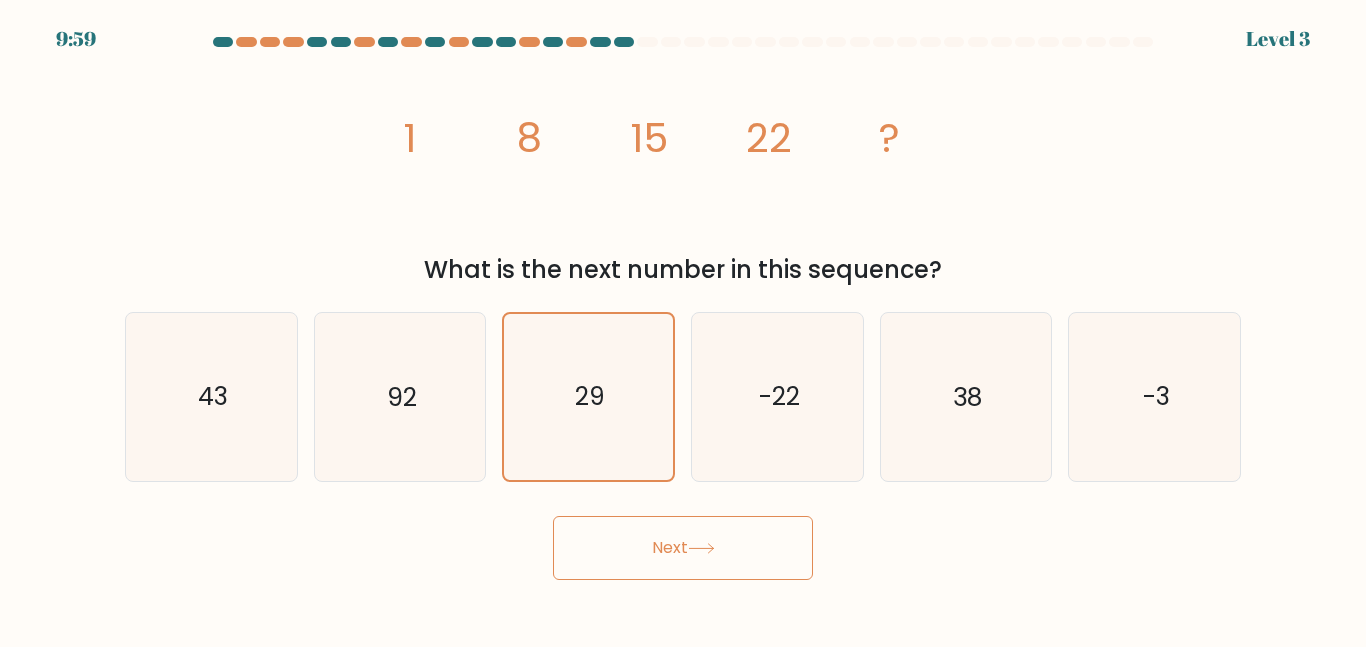 click on "Next" at bounding box center (683, 548) 